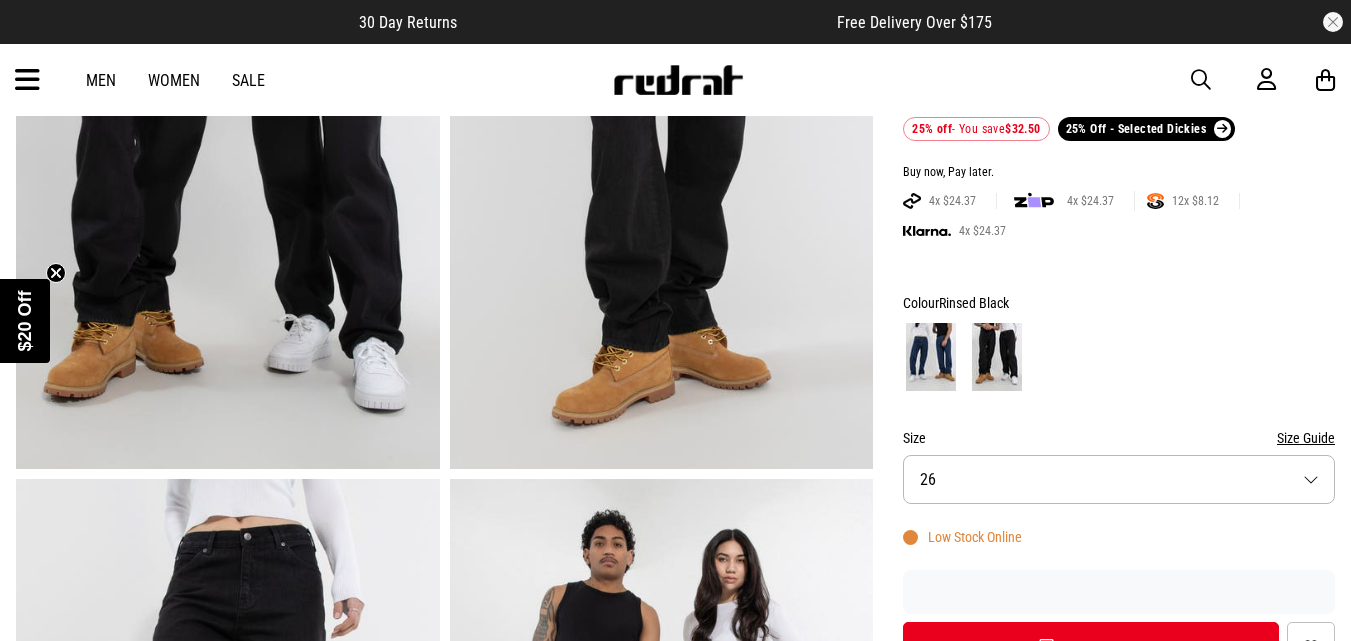 click on "Size 26" at bounding box center (1119, 479) 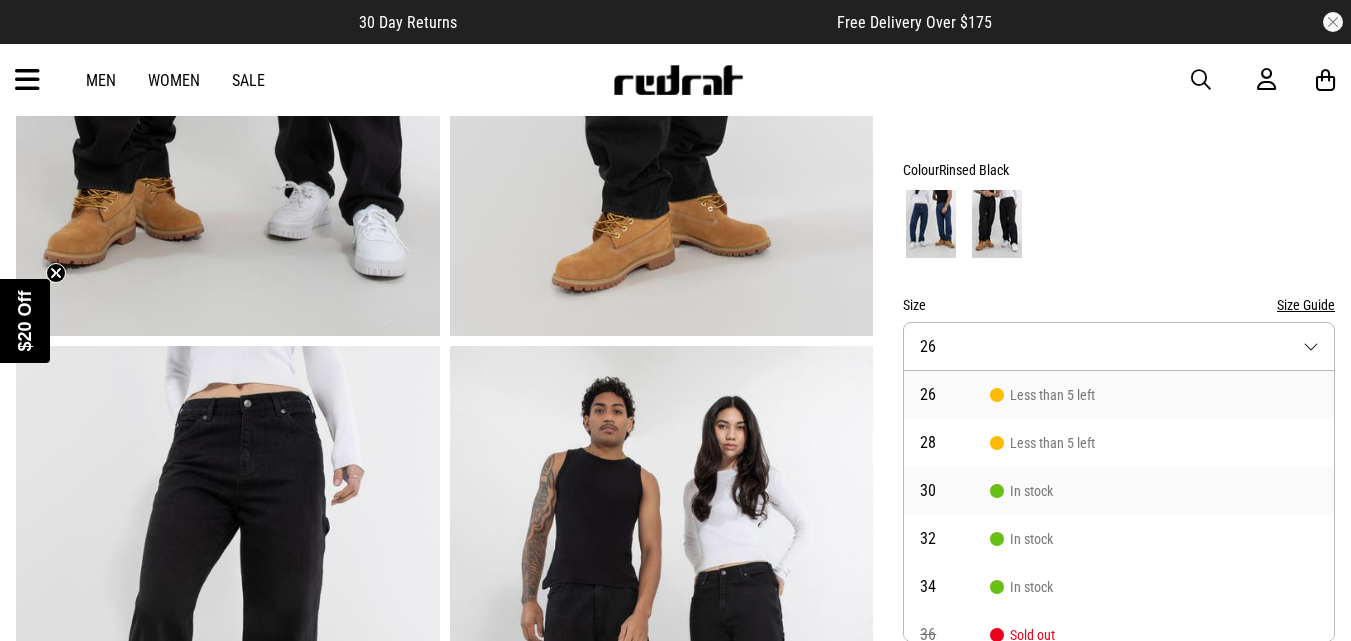 scroll, scrollTop: 433, scrollLeft: 0, axis: vertical 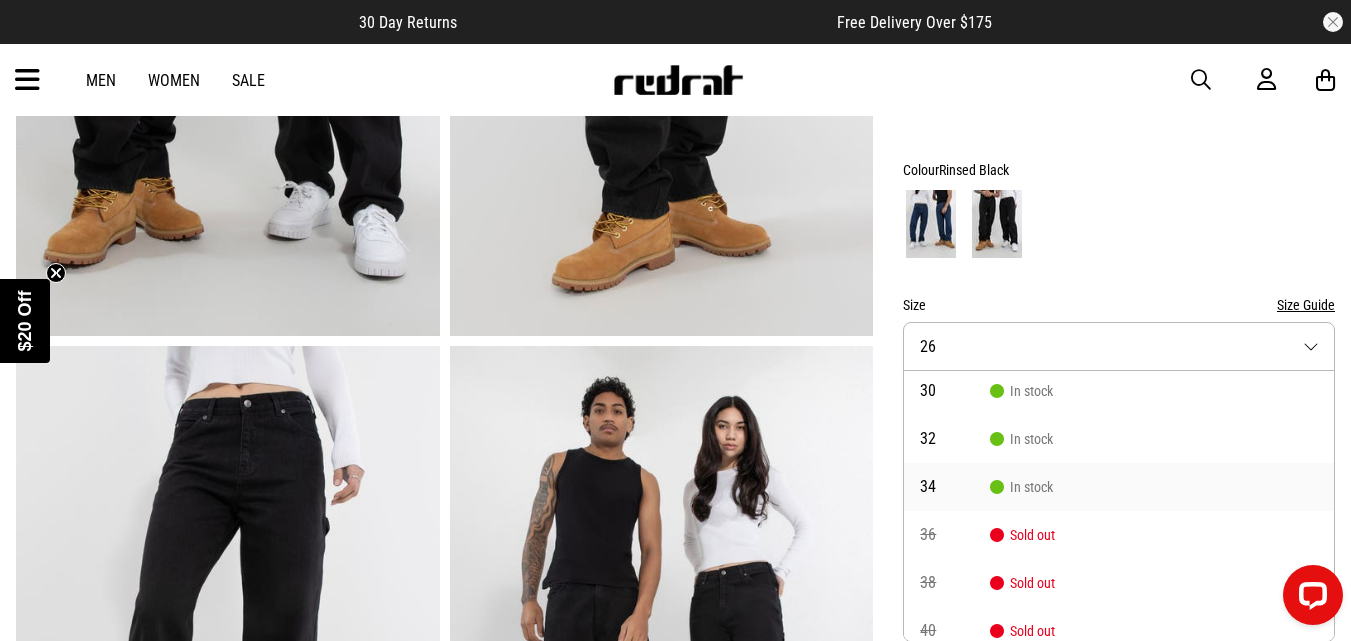 click on "34   In stock" at bounding box center (1119, 487) 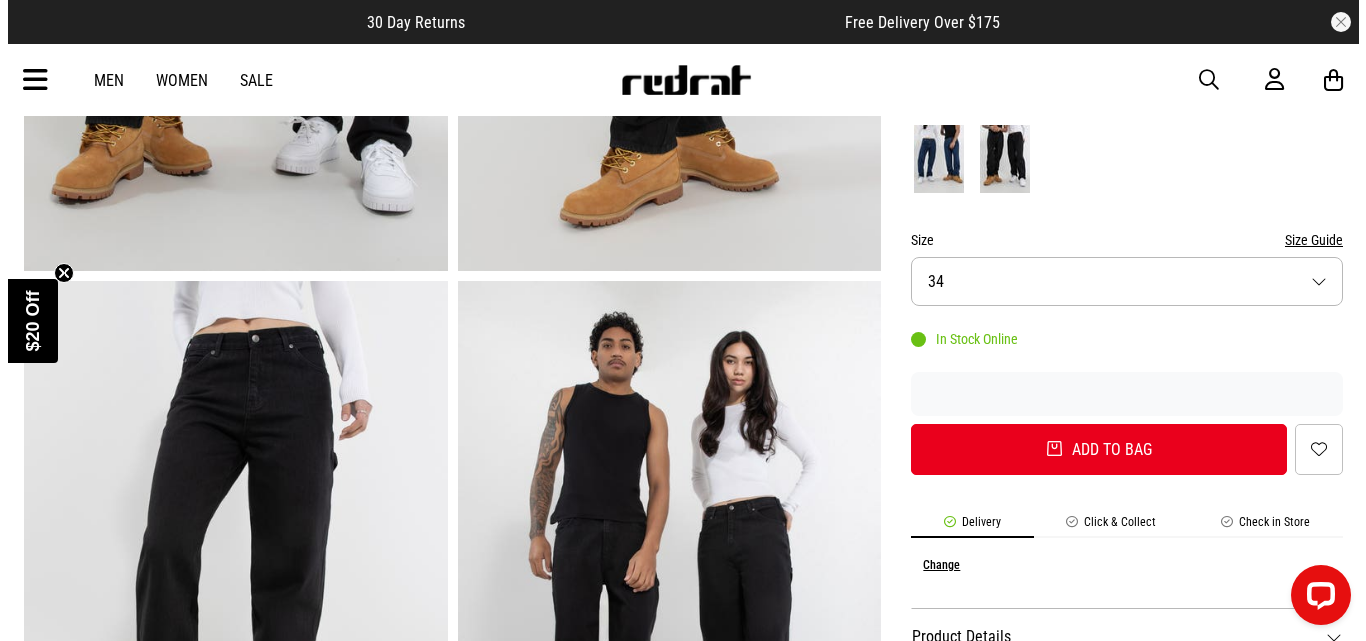 scroll, scrollTop: 533, scrollLeft: 0, axis: vertical 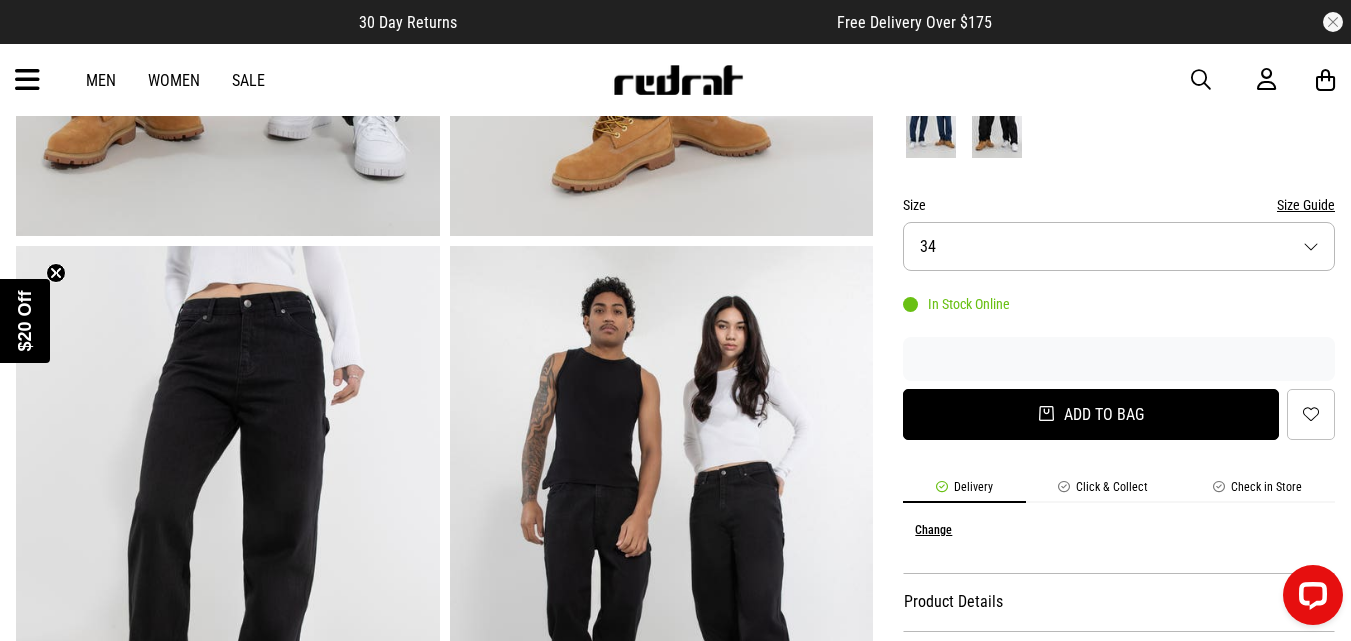 click on "Add to bag" at bounding box center [1091, 414] 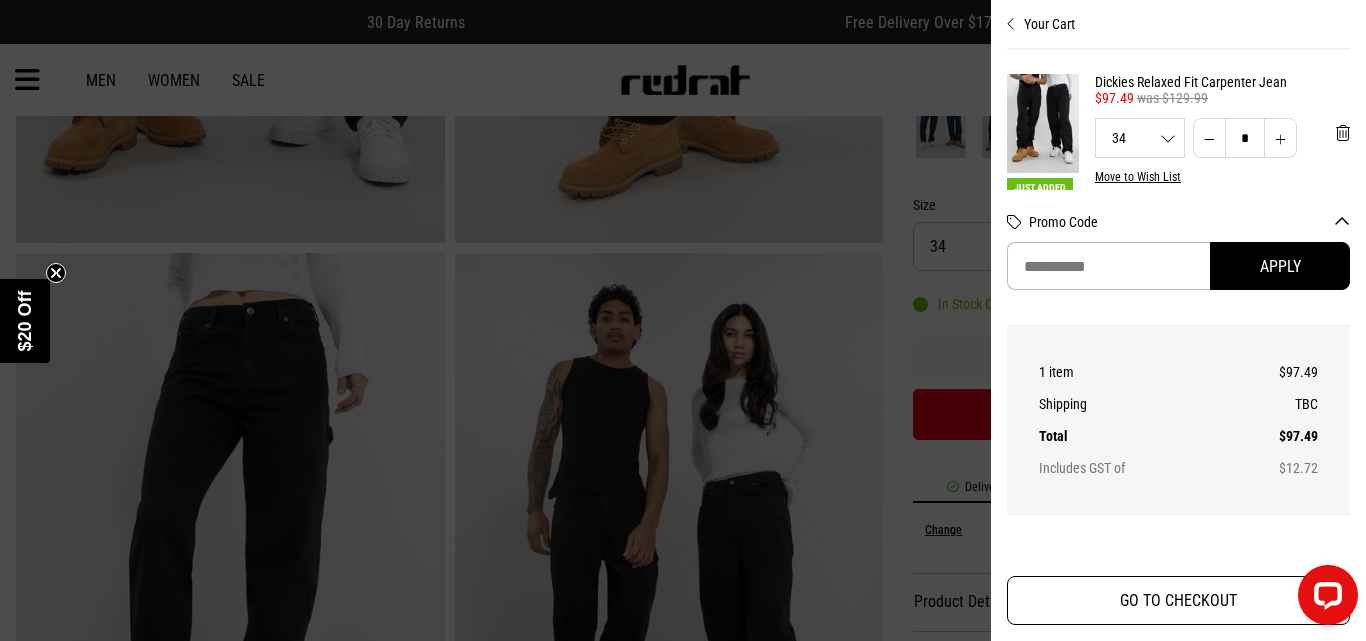 click on "GO TO CHECKOUT" at bounding box center [1178, 600] 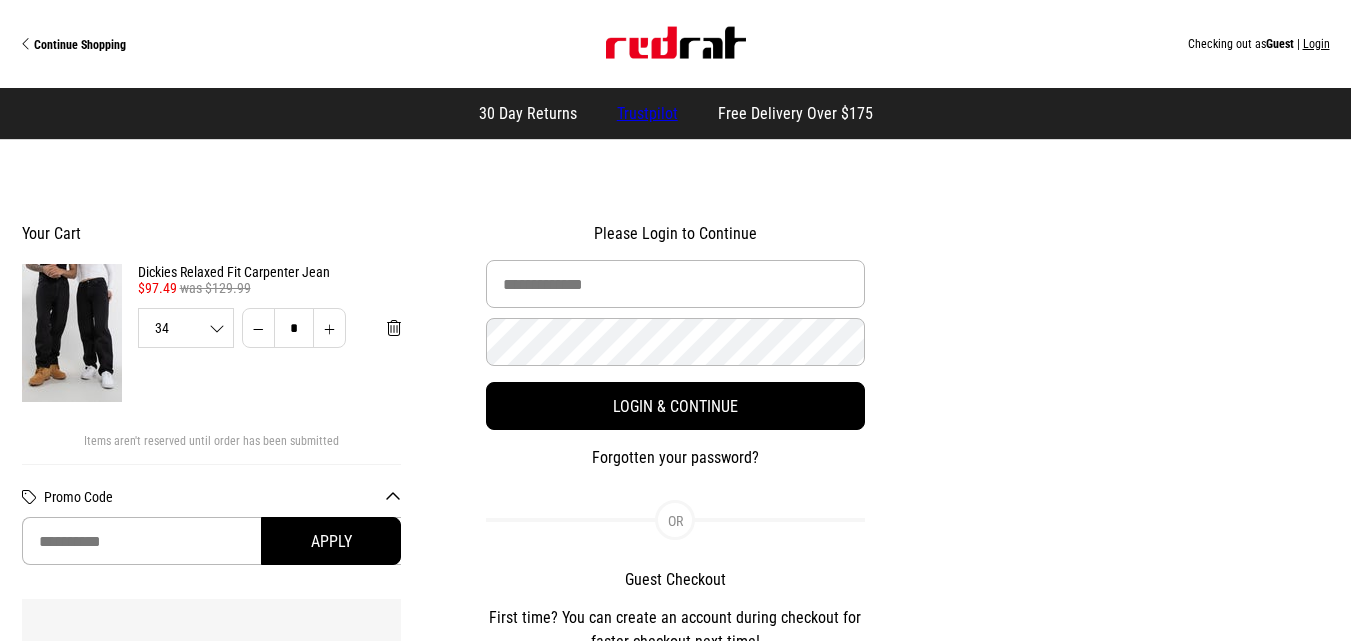 scroll, scrollTop: 0, scrollLeft: 0, axis: both 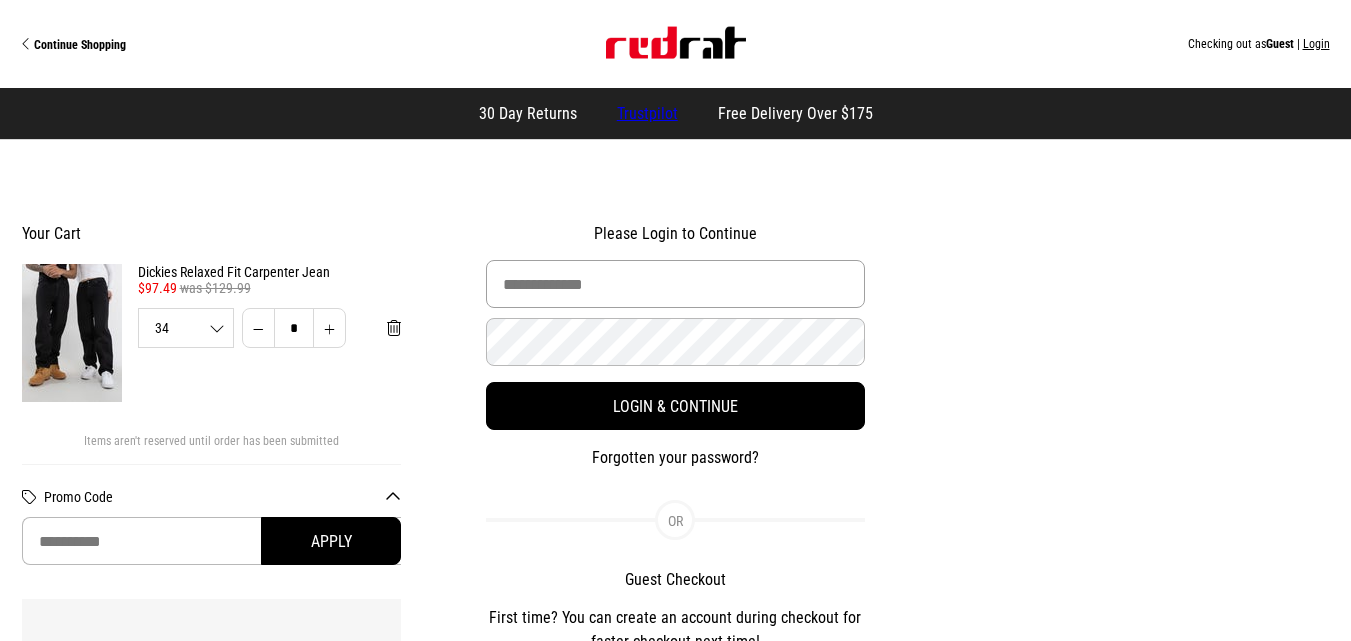 click at bounding box center (676, 284) 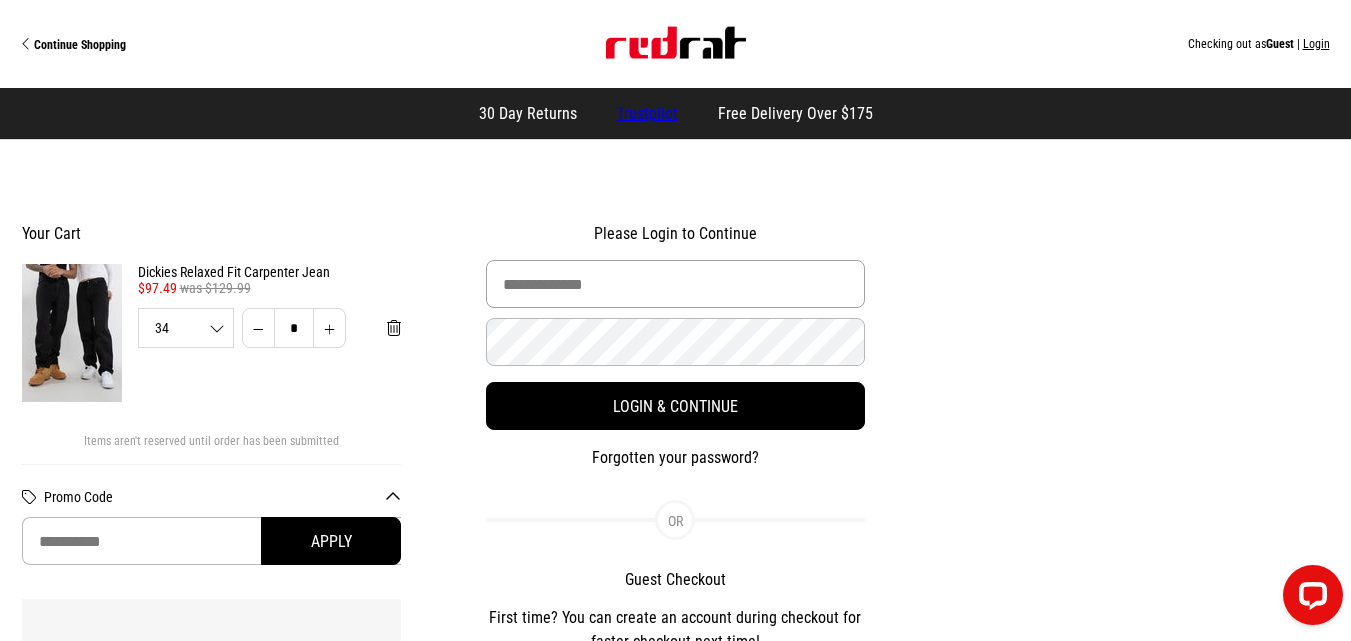 scroll, scrollTop: 0, scrollLeft: 0, axis: both 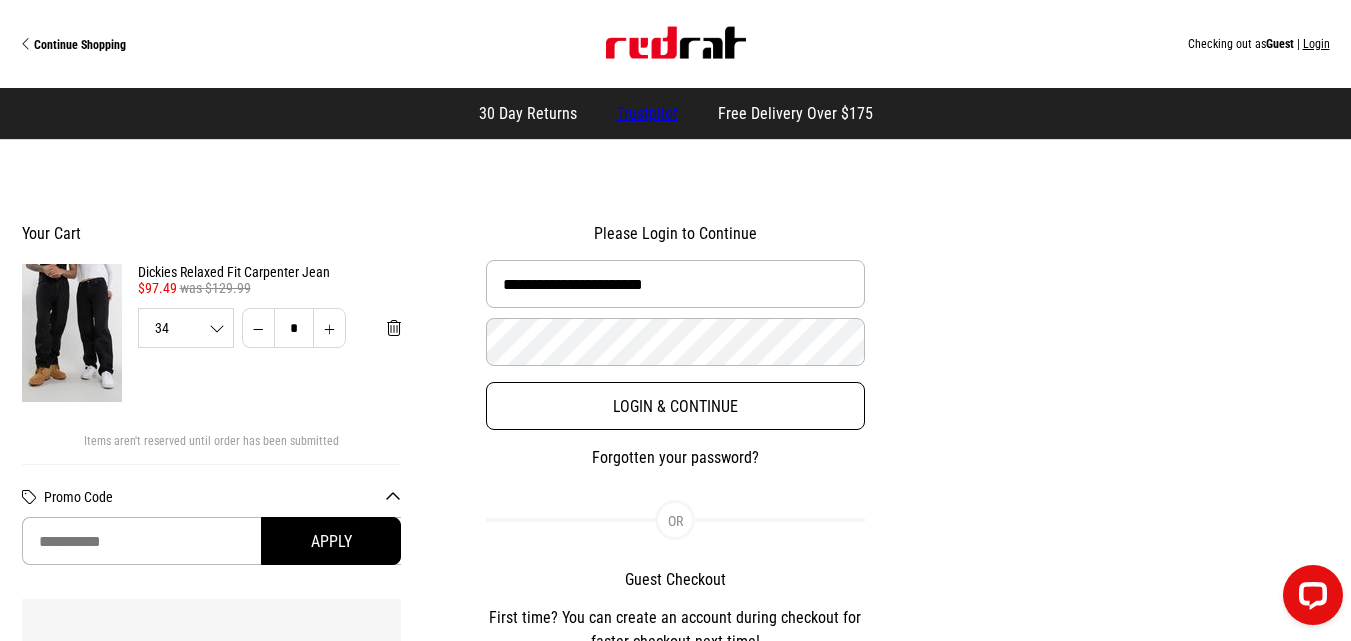 click on "Login & Continue" at bounding box center [676, 406] 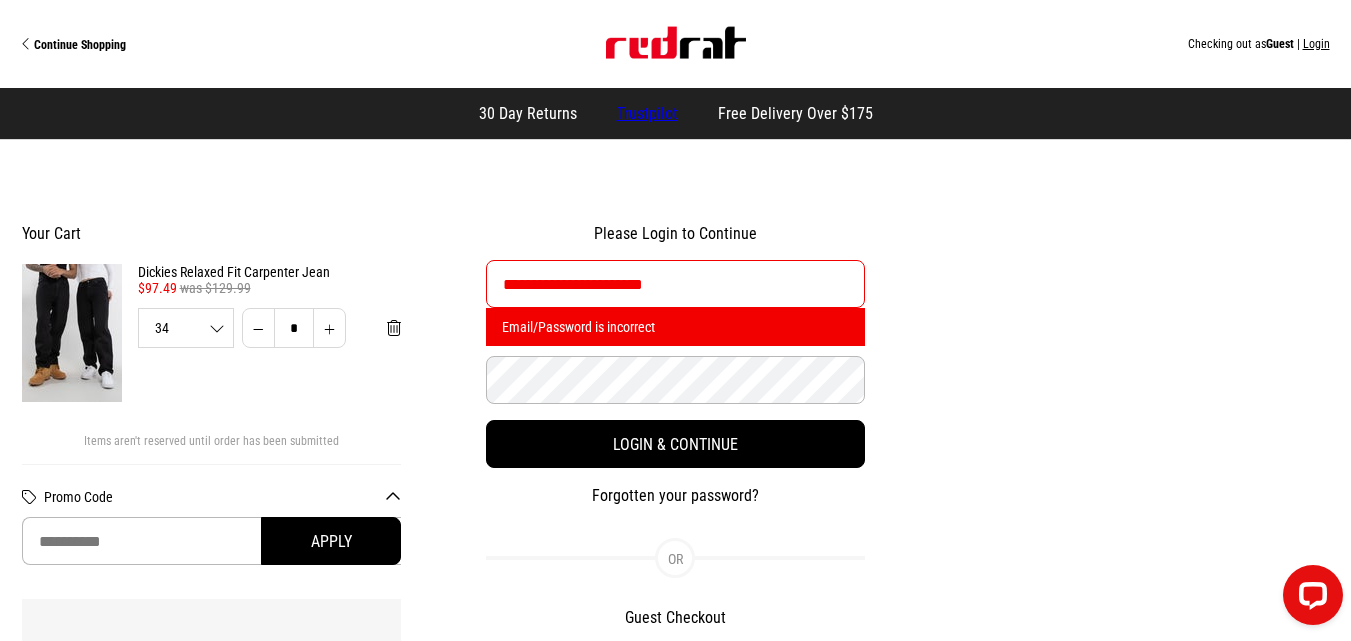 click on "Forgotten your password?" at bounding box center (676, 496) 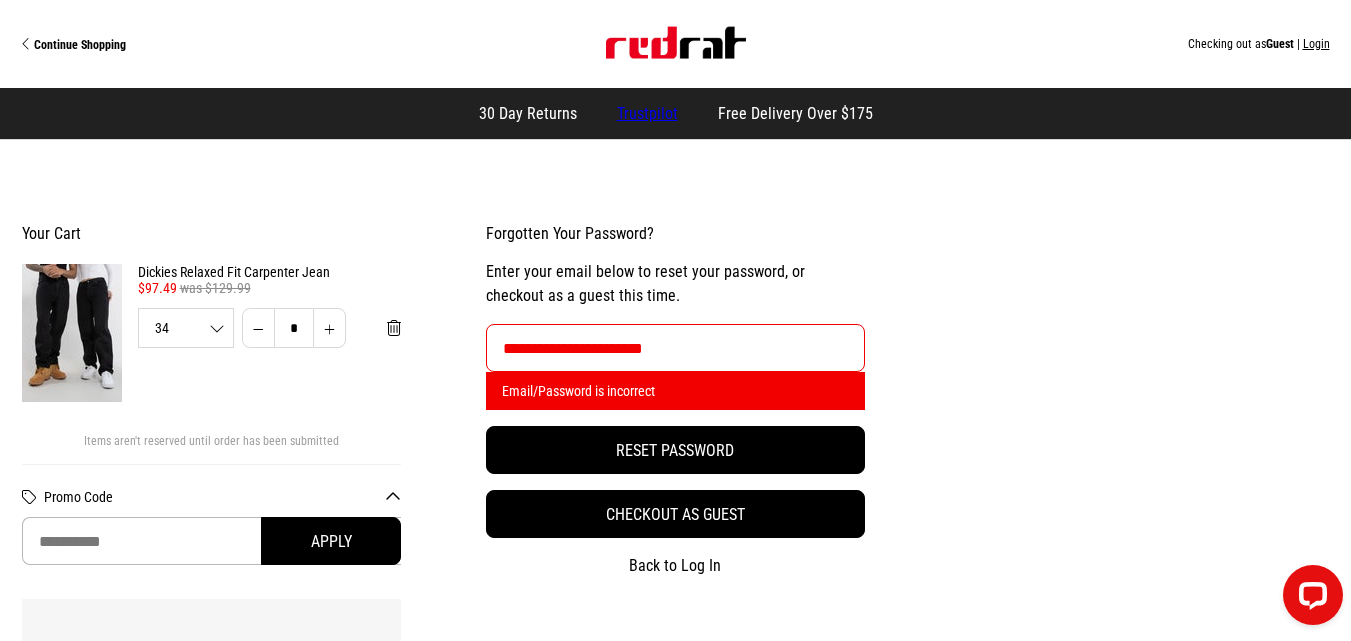 click on "Checkout as guest" at bounding box center [676, 514] 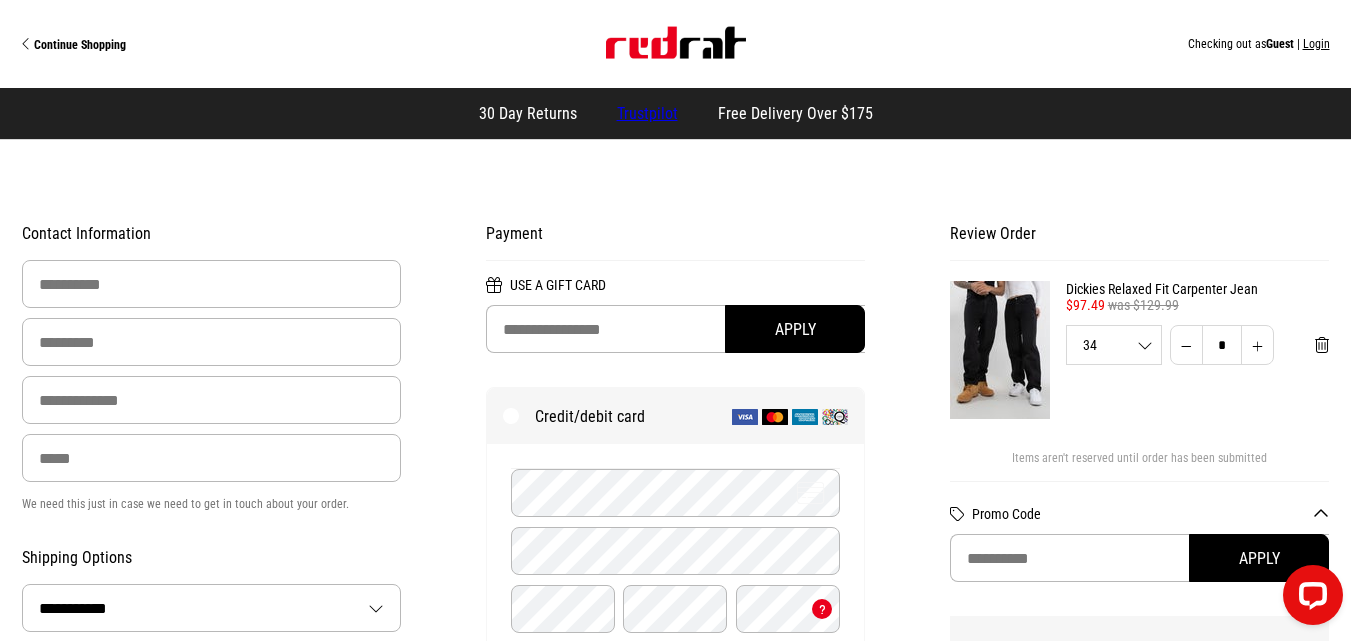 click on "Login" at bounding box center [1316, 44] 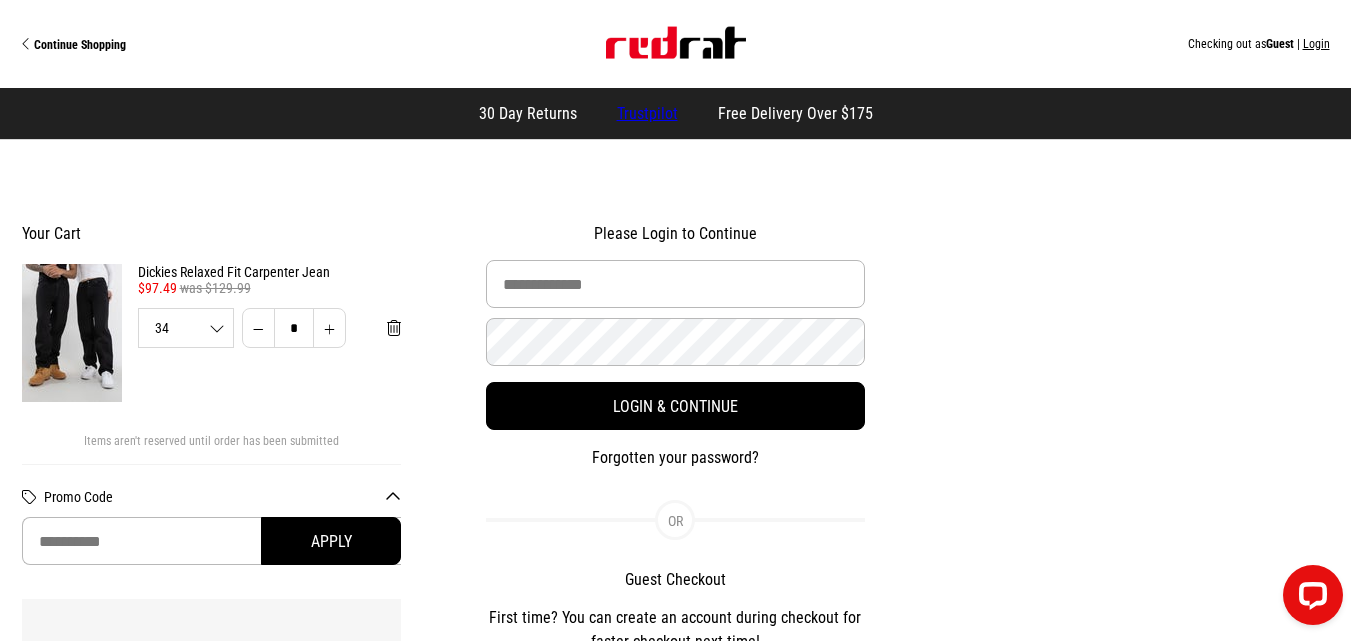 click on "Forgotten your password?" at bounding box center (676, 458) 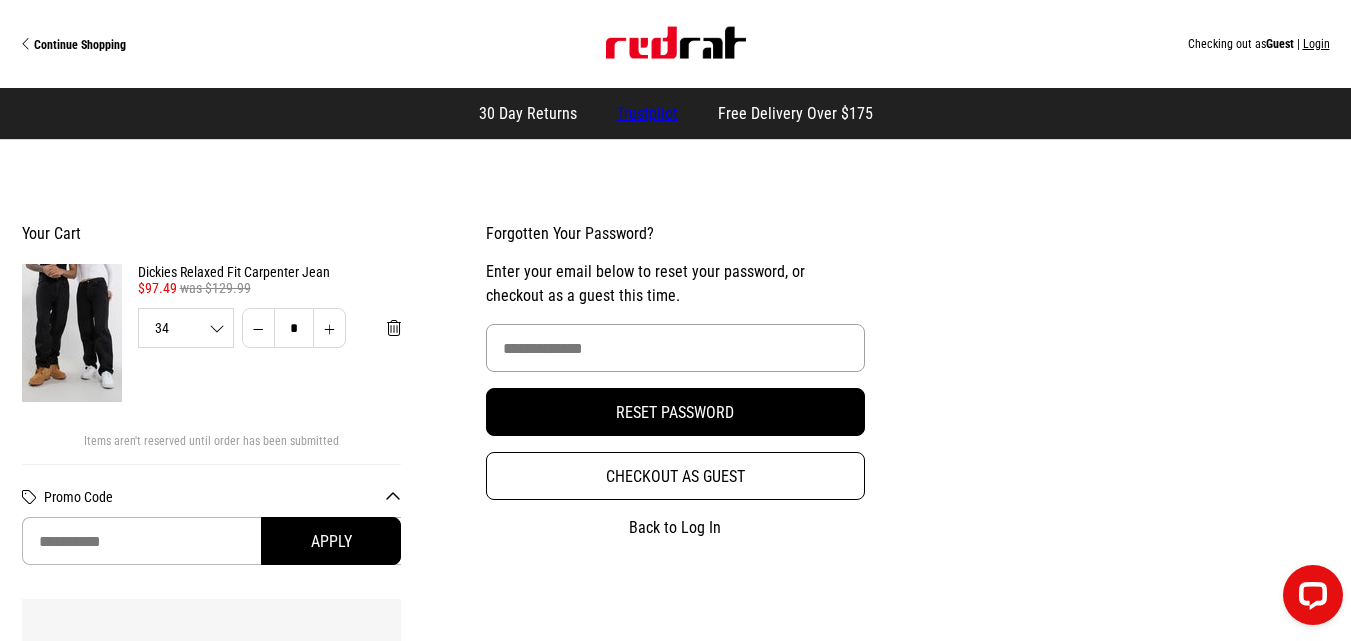 click at bounding box center [676, 348] 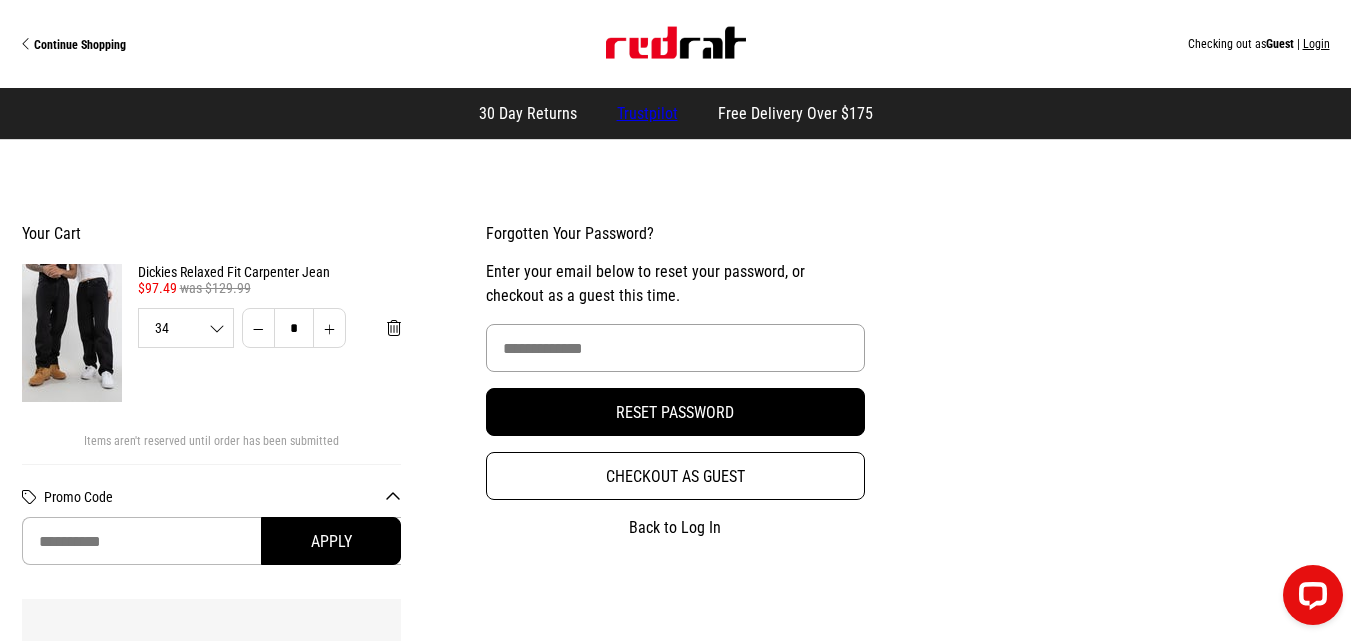 type on "**********" 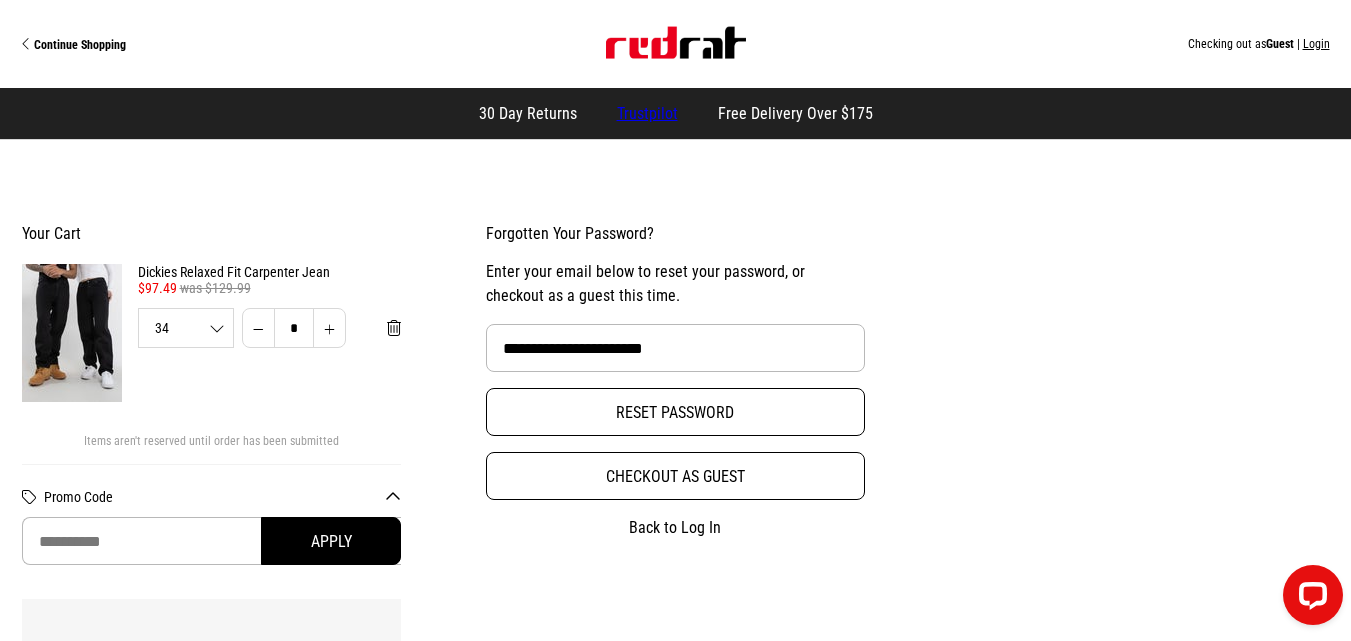click on "Reset password" at bounding box center (676, 412) 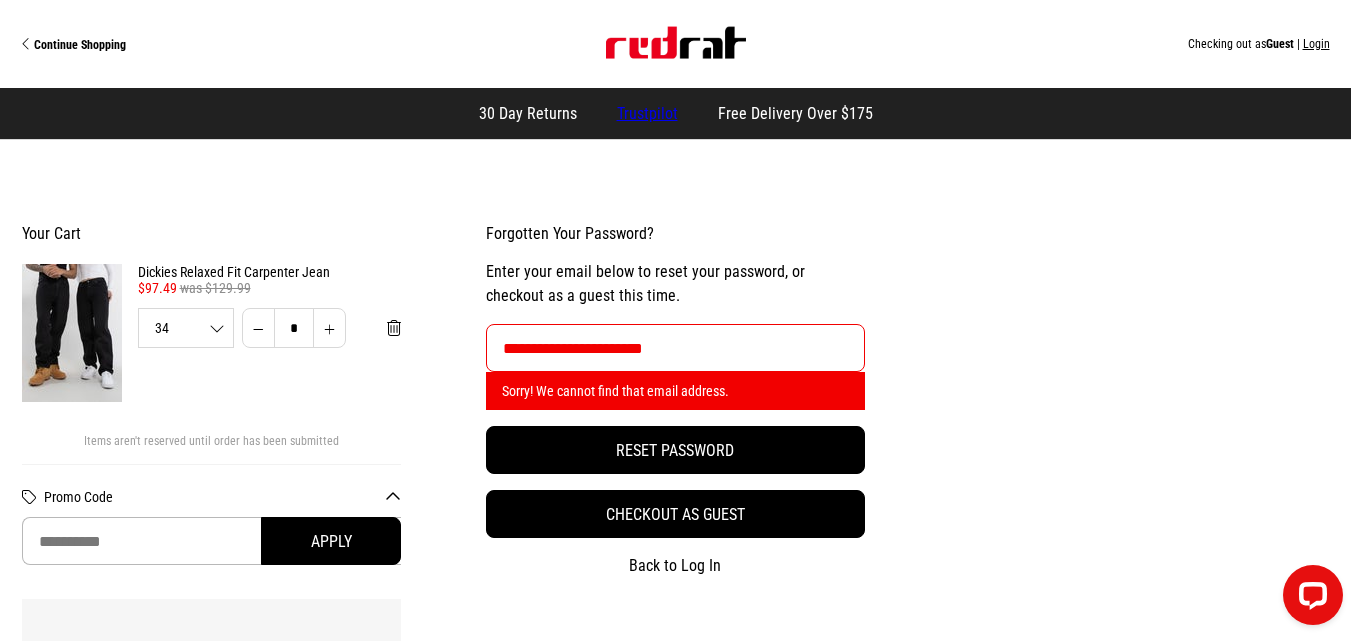 click on "Checkout as guest" at bounding box center (676, 514) 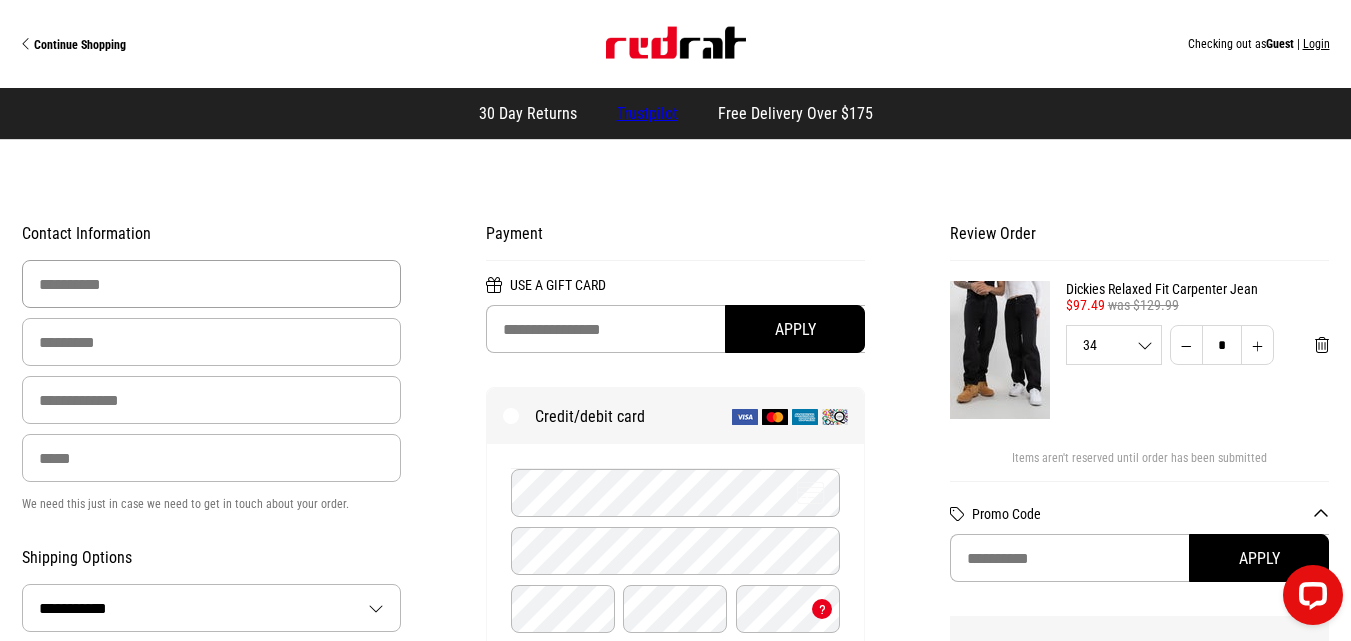 click at bounding box center [212, 284] 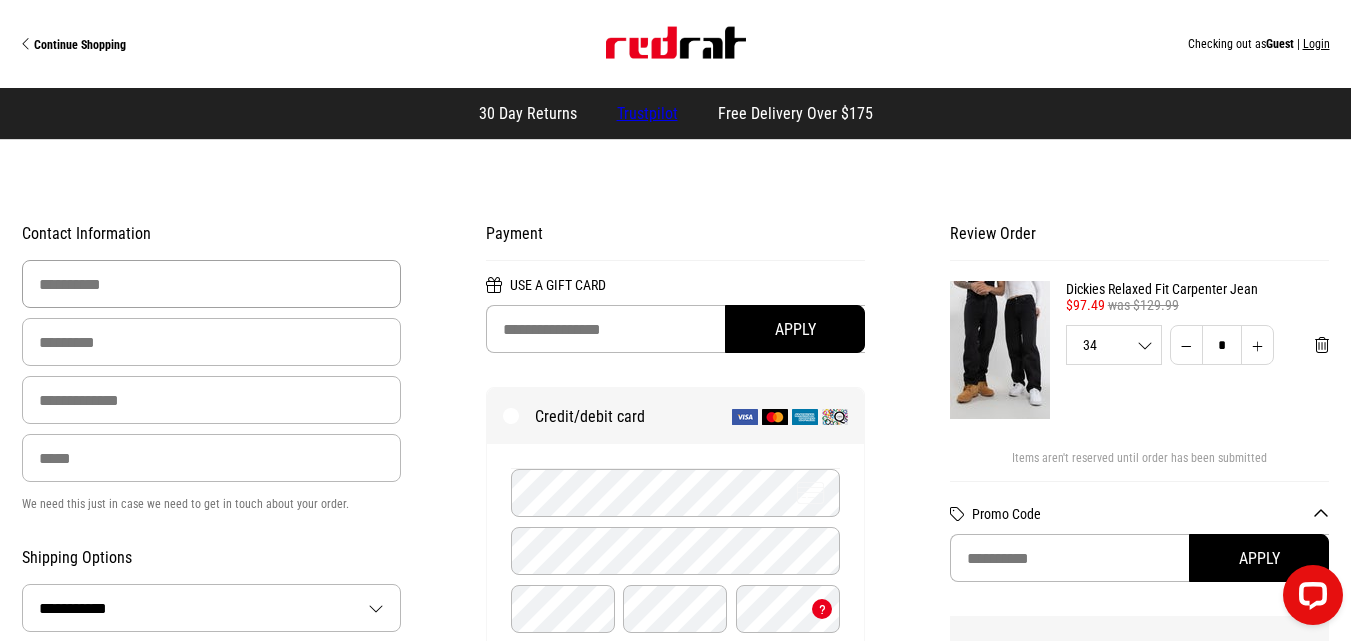 type on "*****" 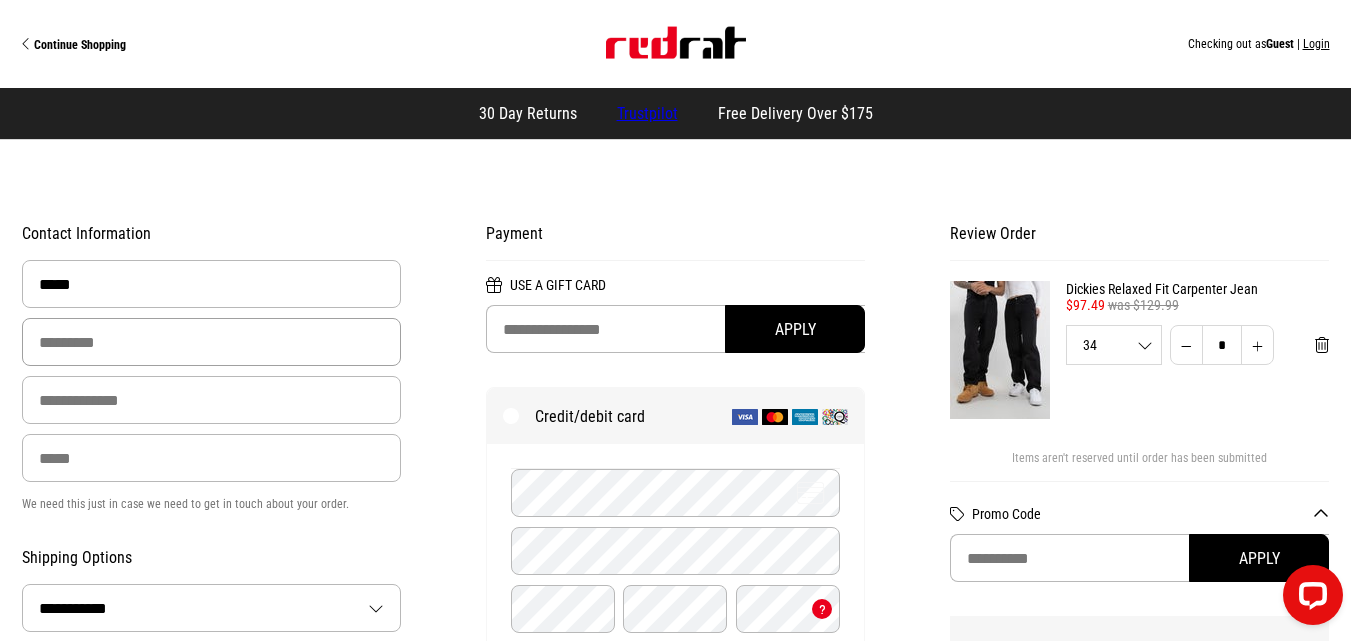 type on "**********" 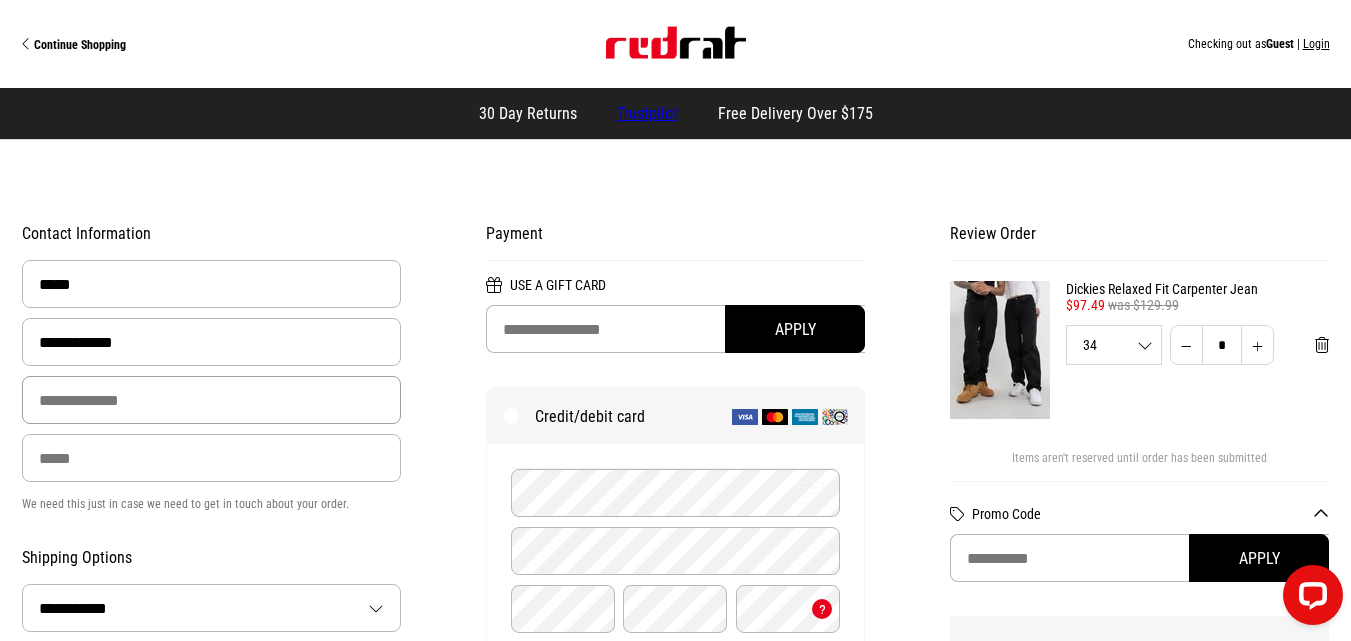 type on "**********" 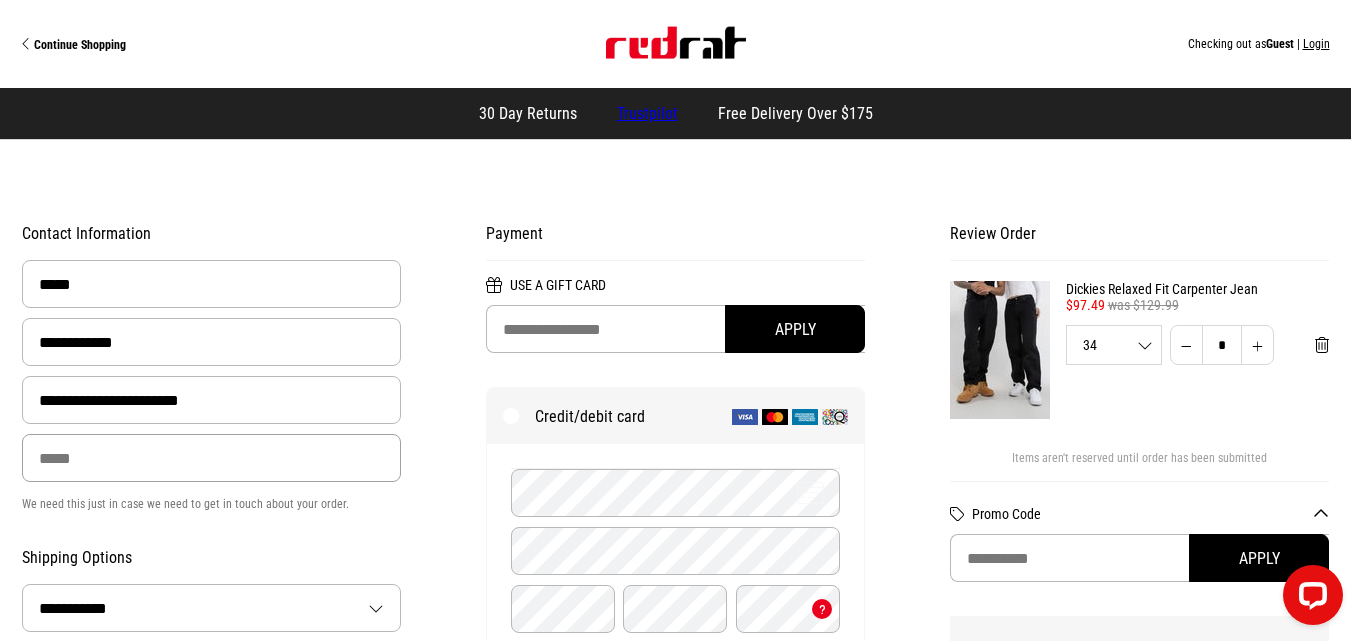 type on "*********" 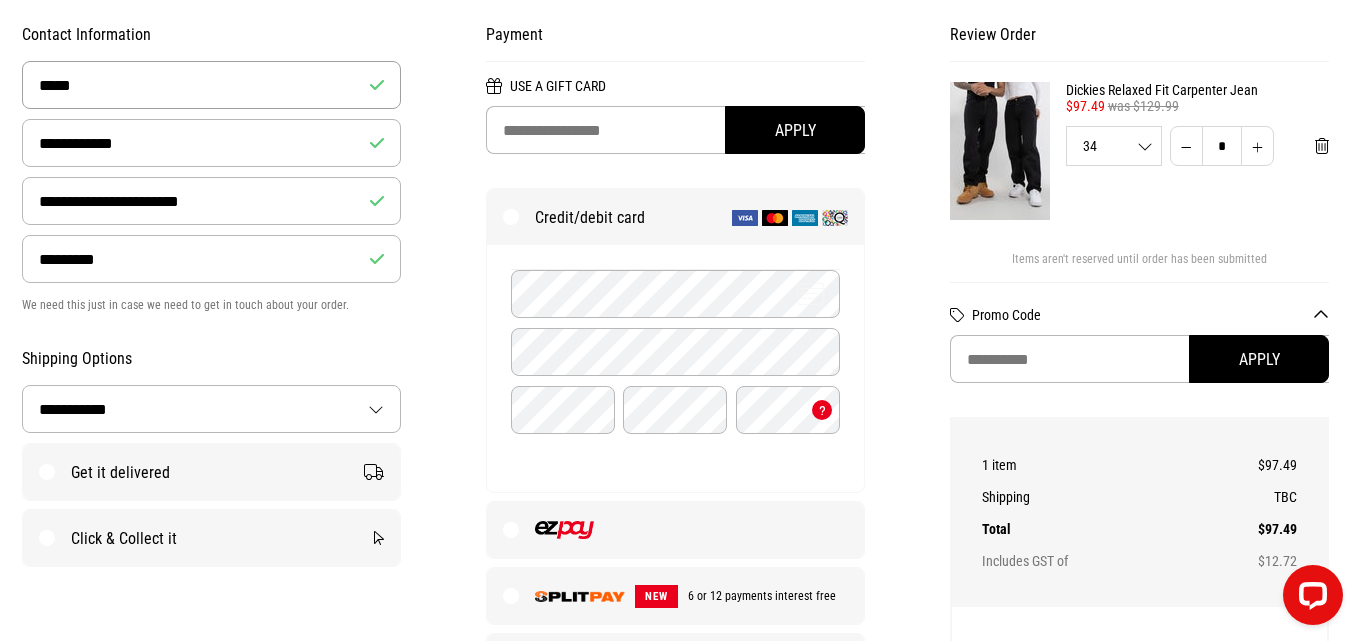 scroll, scrollTop: 200, scrollLeft: 0, axis: vertical 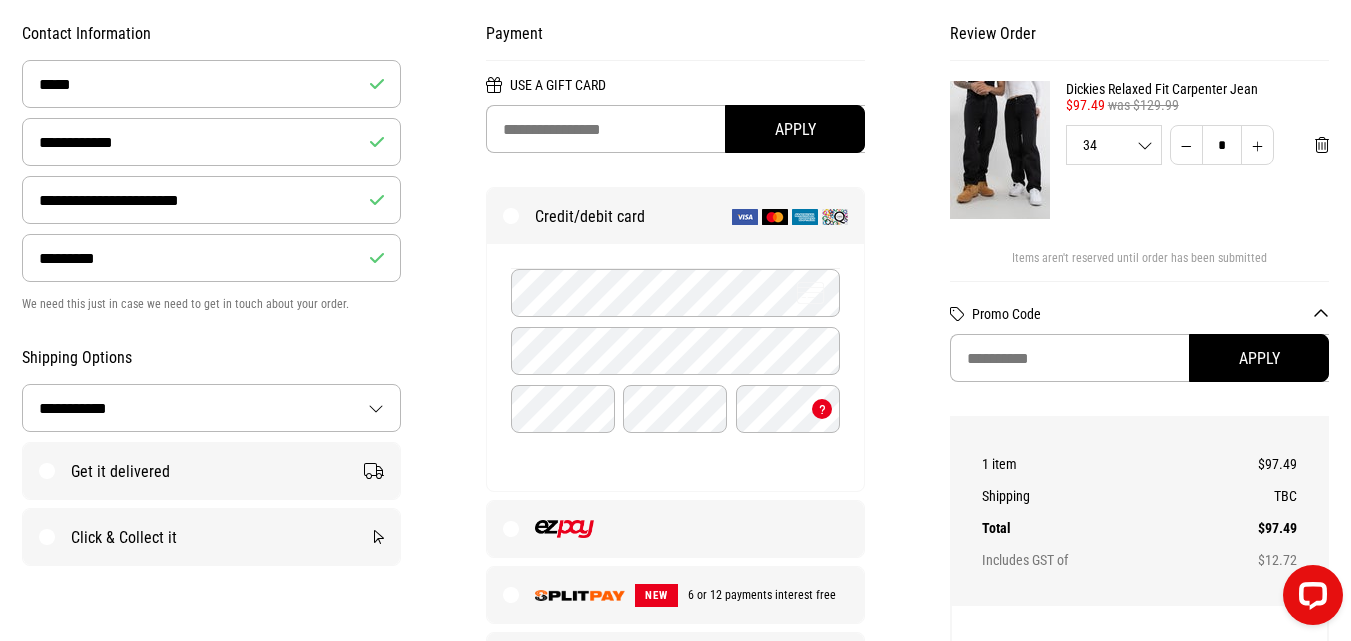 click on "Click & Collect it" at bounding box center [212, 537] 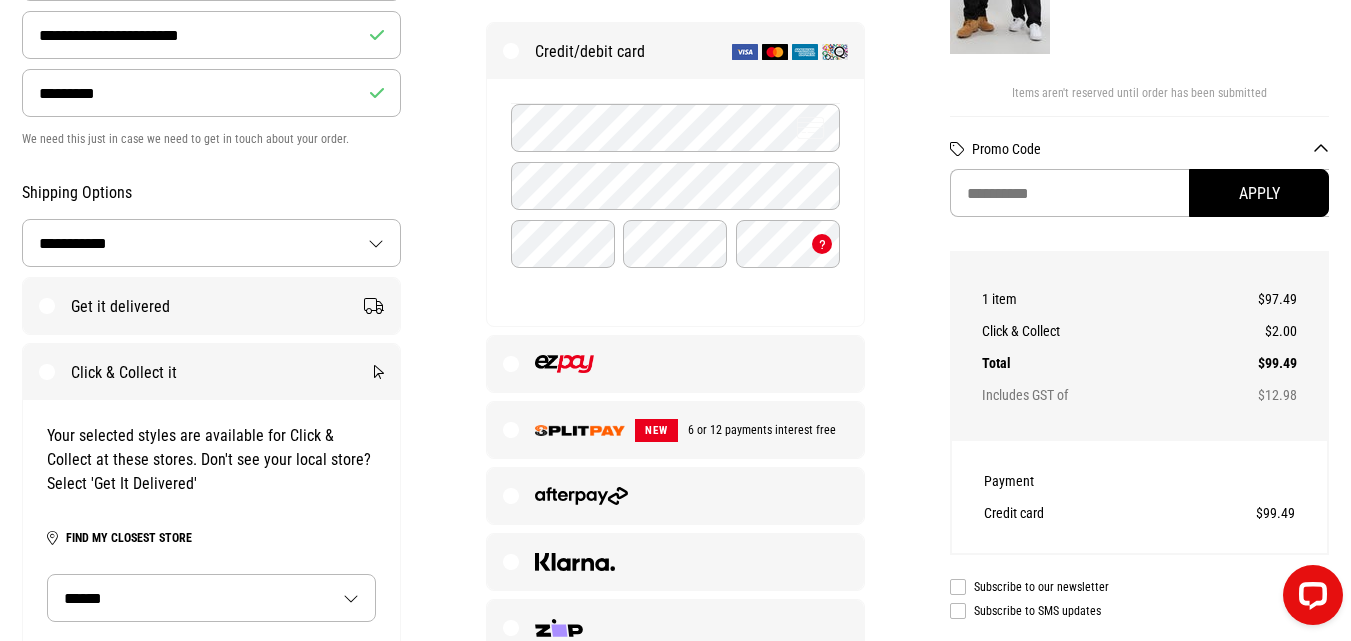 scroll, scrollTop: 400, scrollLeft: 0, axis: vertical 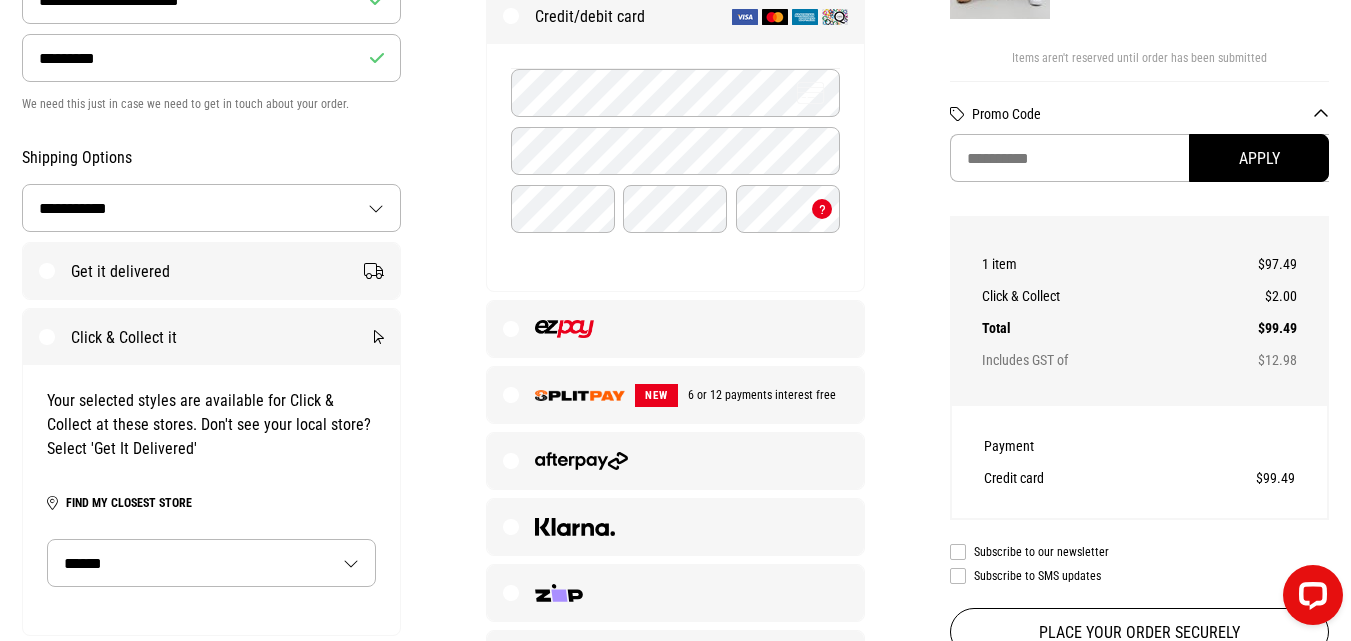 drag, startPoint x: 351, startPoint y: 568, endPoint x: 362, endPoint y: 542, distance: 28.231188 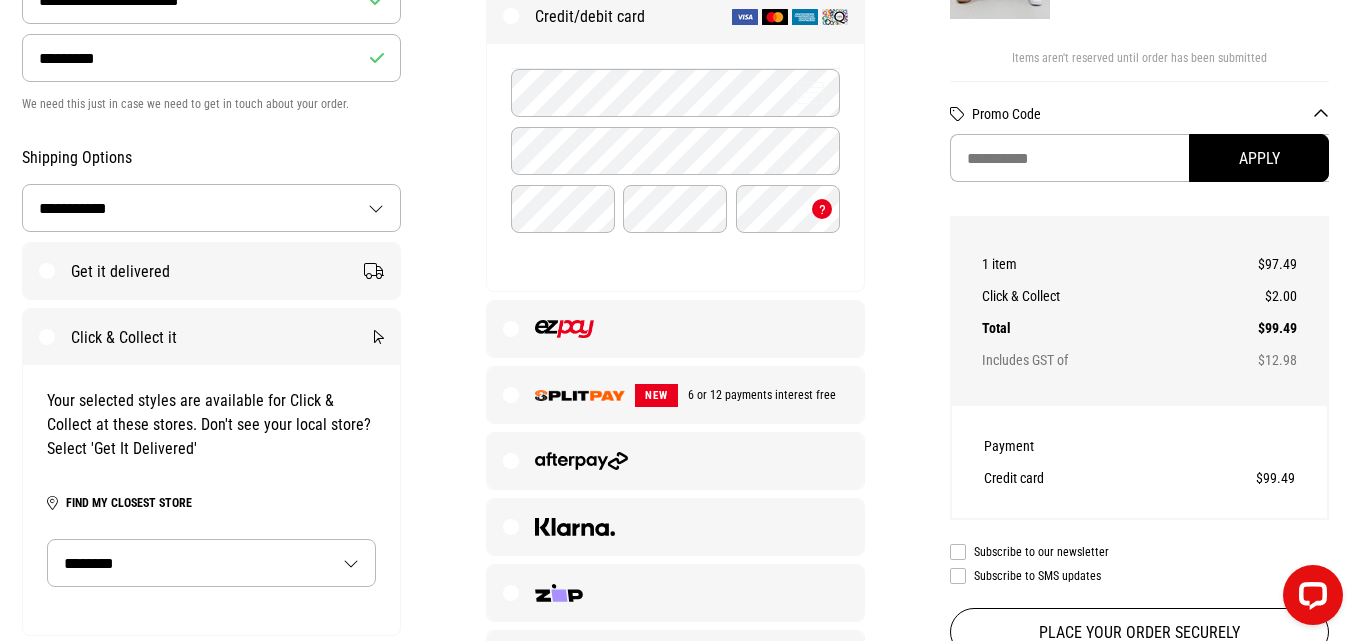 click on "**********" at bounding box center [211, 563] 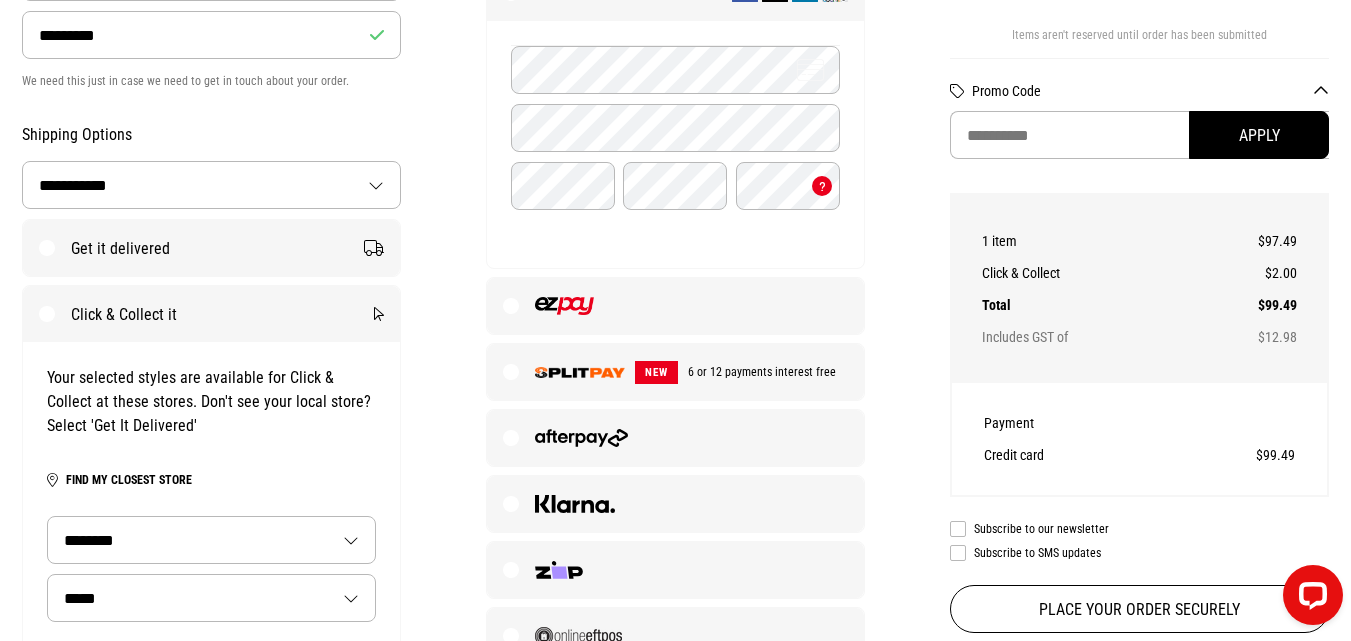 scroll, scrollTop: 500, scrollLeft: 0, axis: vertical 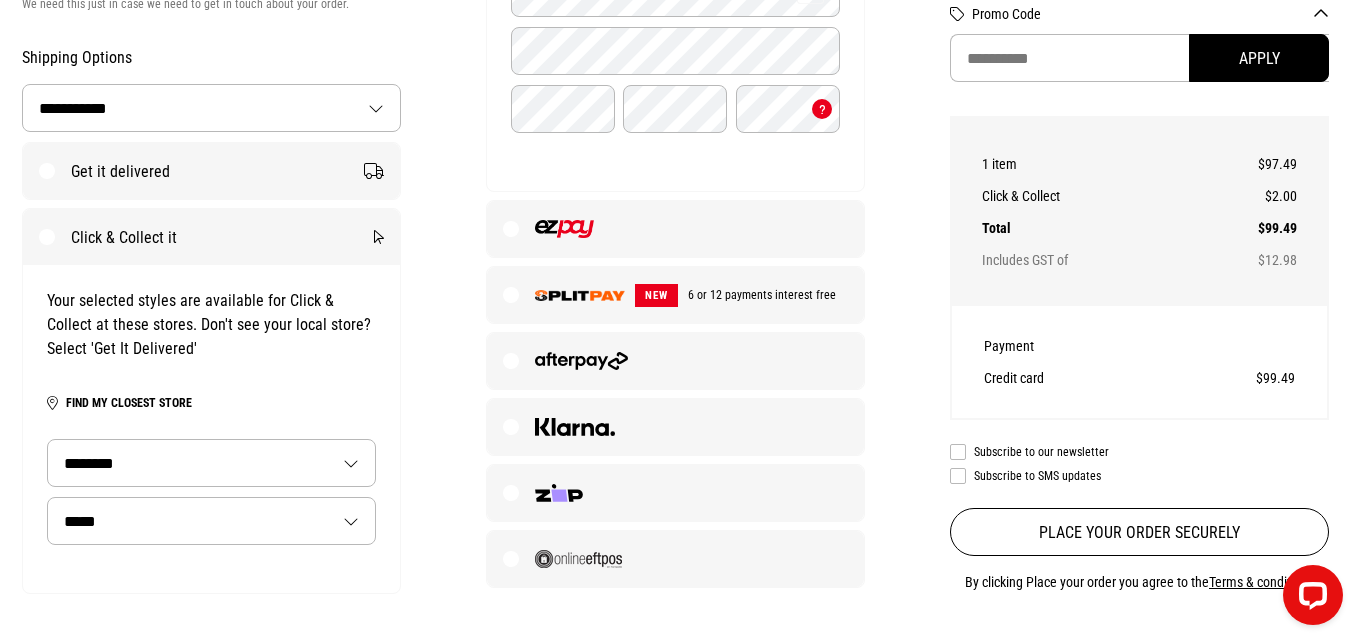 click on "*****   ********* ******* ********" at bounding box center (211, 521) 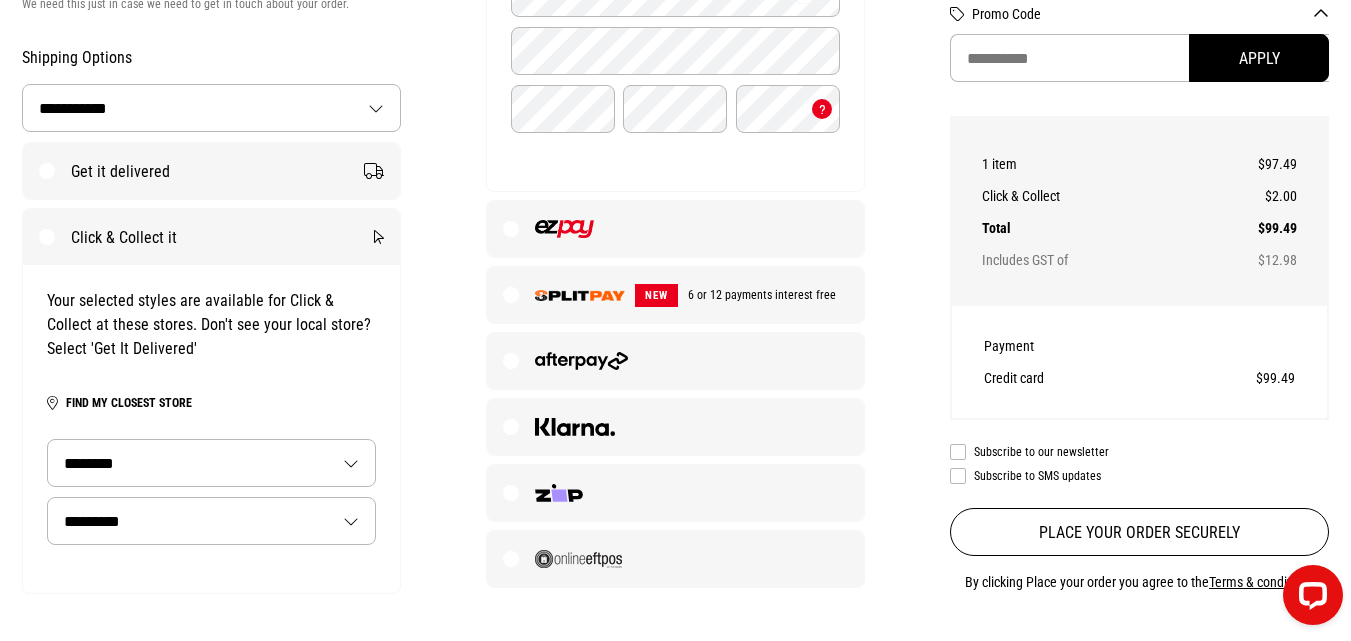 click on "*****   ********* ******* ********" at bounding box center (211, 521) 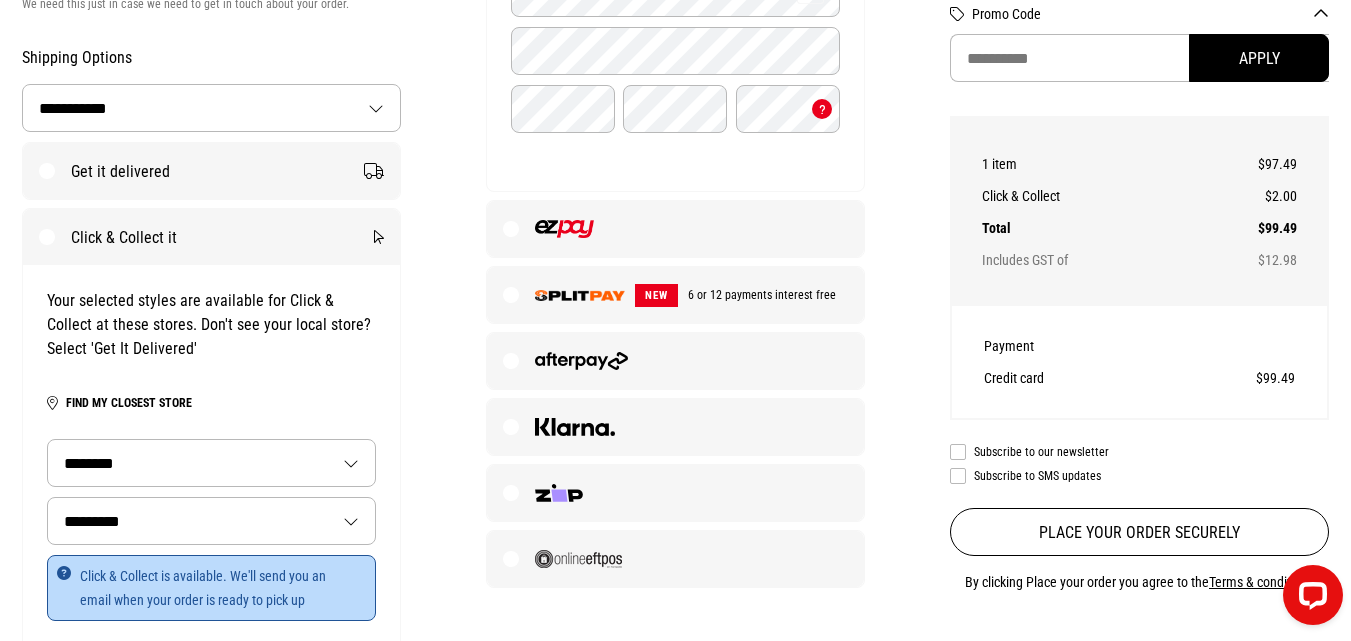 click on "*****   ********* ******* ********" at bounding box center (211, 521) 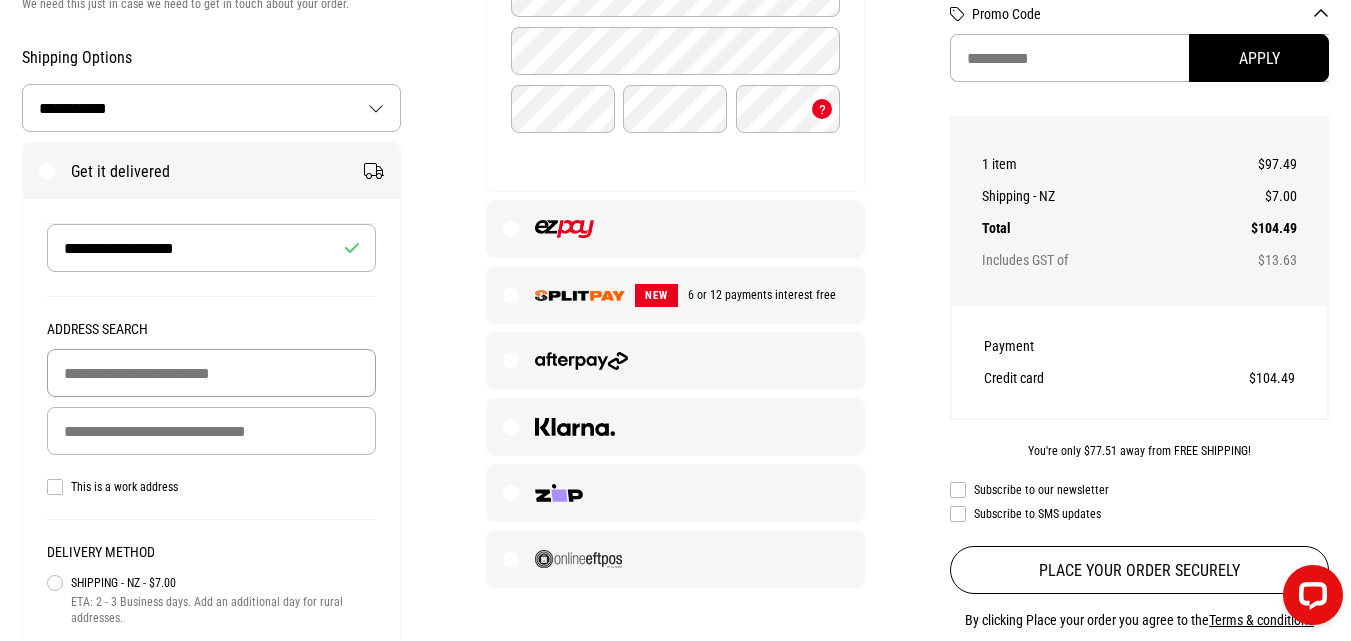 click at bounding box center [212, 373] 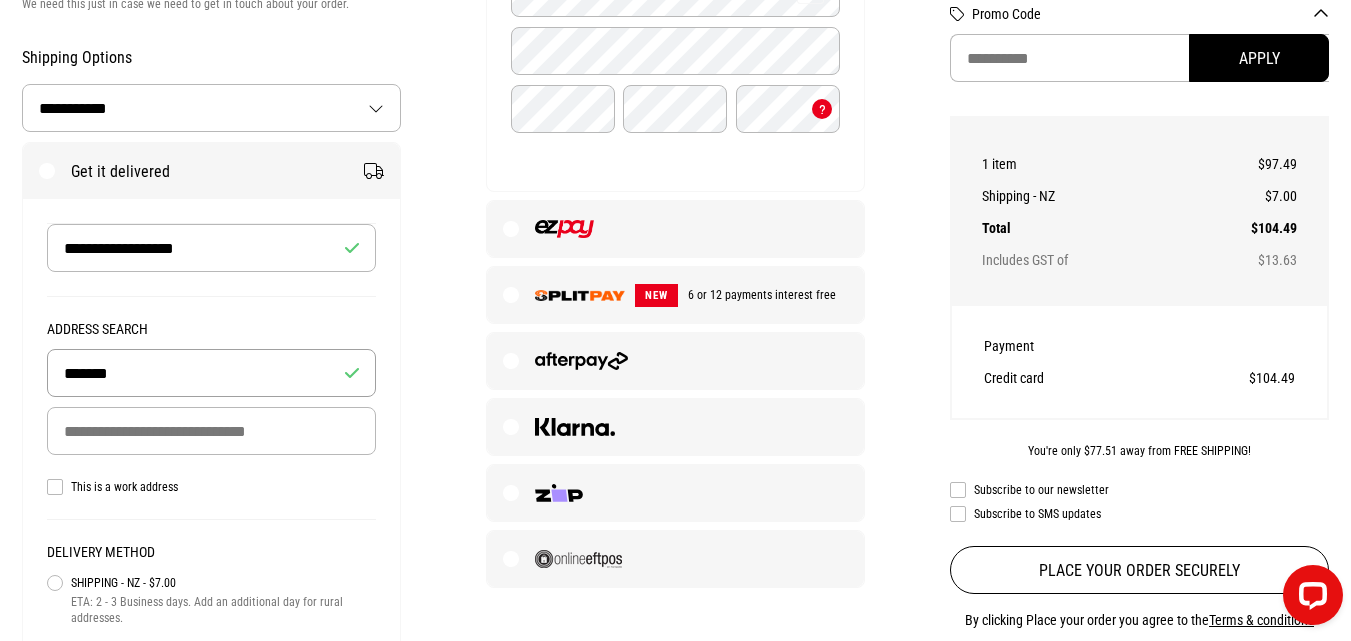type on "**********" 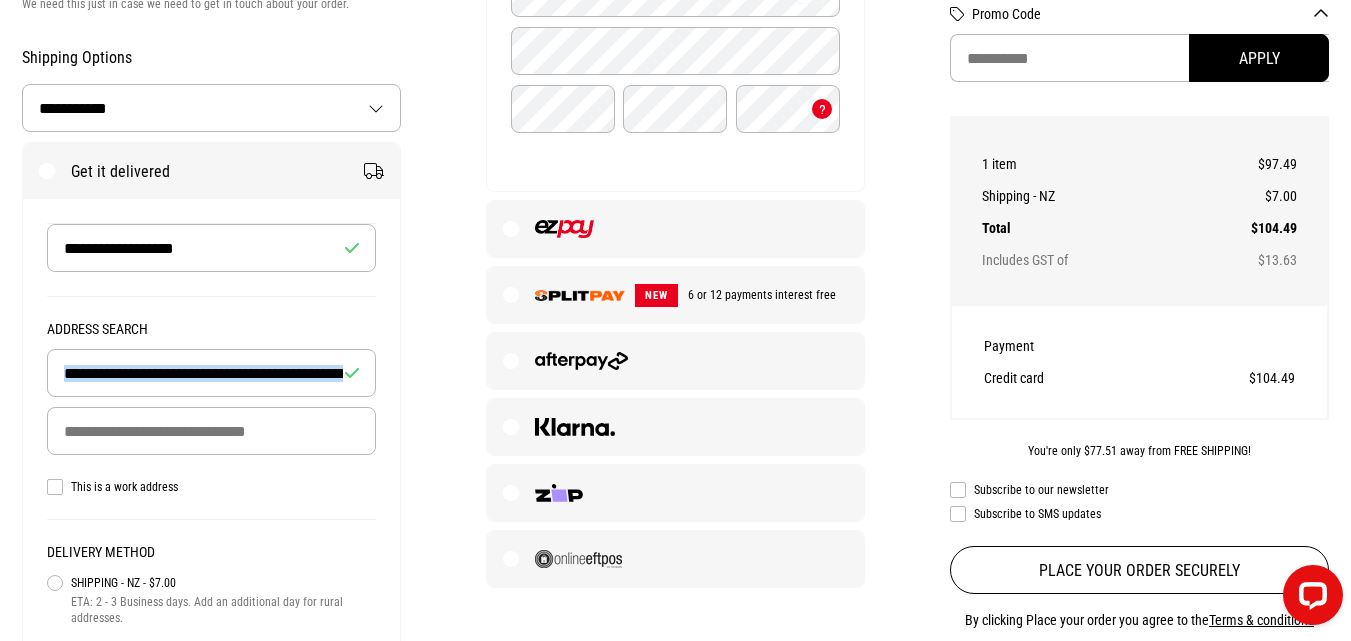 drag, startPoint x: 348, startPoint y: 381, endPoint x: 117, endPoint y: 402, distance: 231.95258 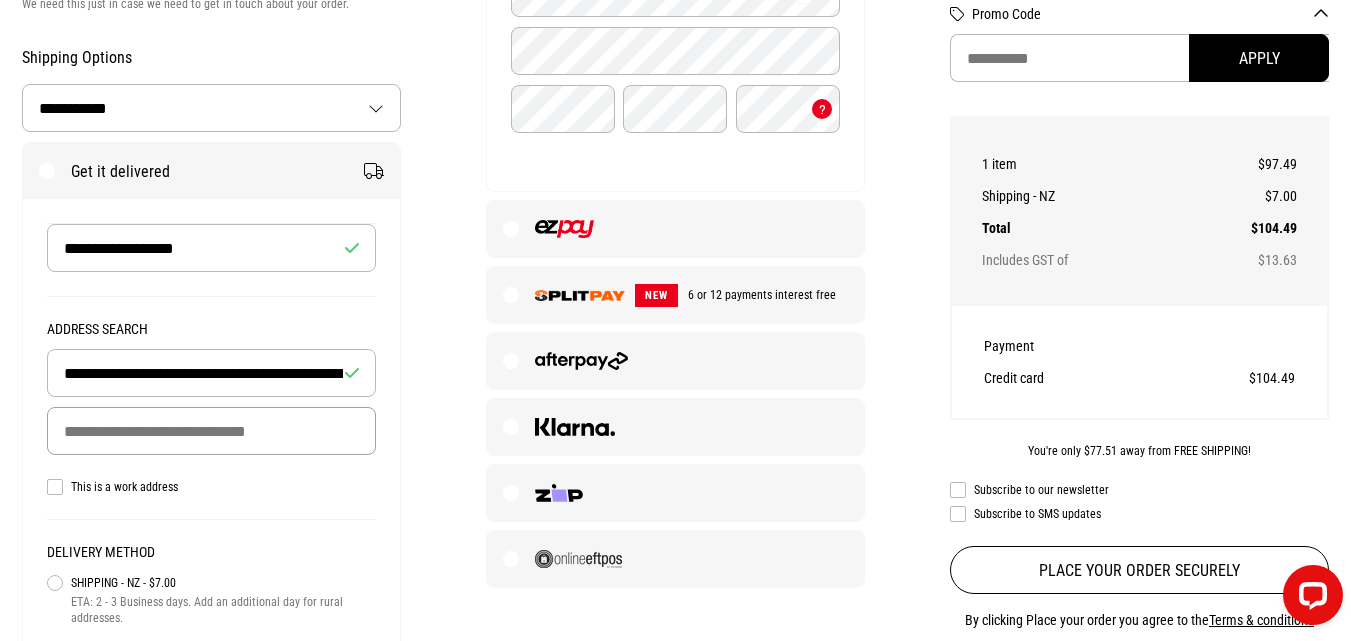 click at bounding box center (212, 431) 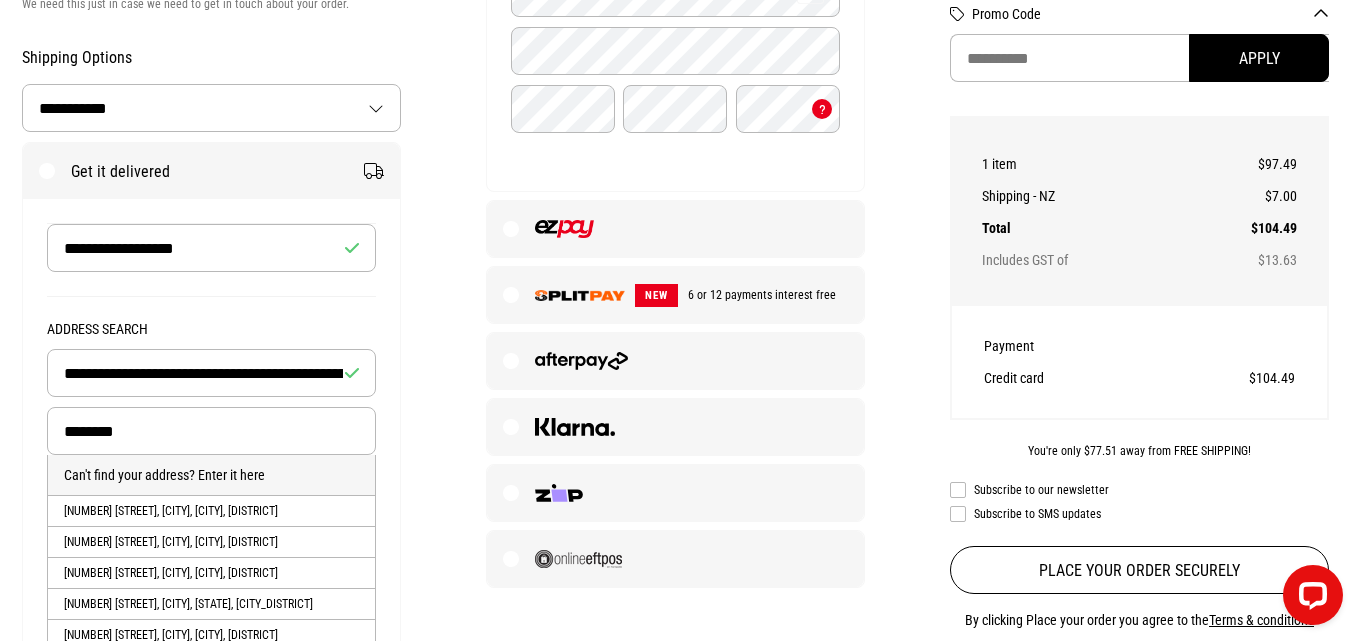click on "12 Kendallvale Drive, Waiuku, WAIUKU, Auckland" at bounding box center (212, 510) 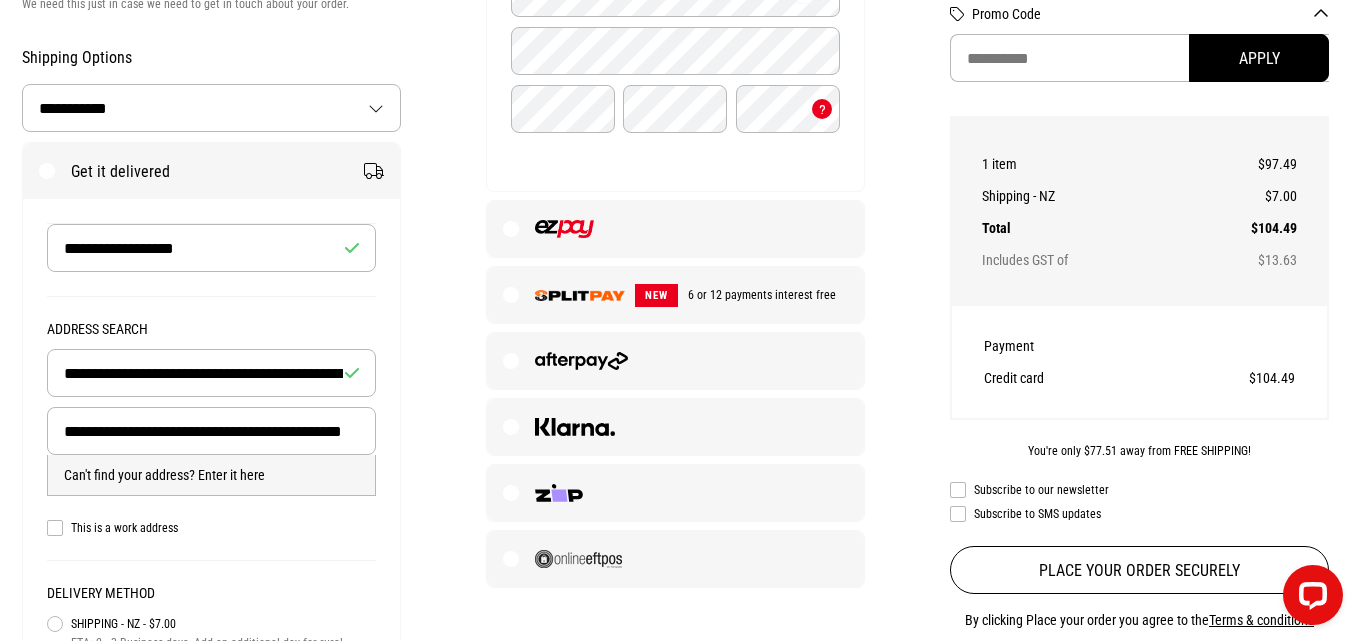 type 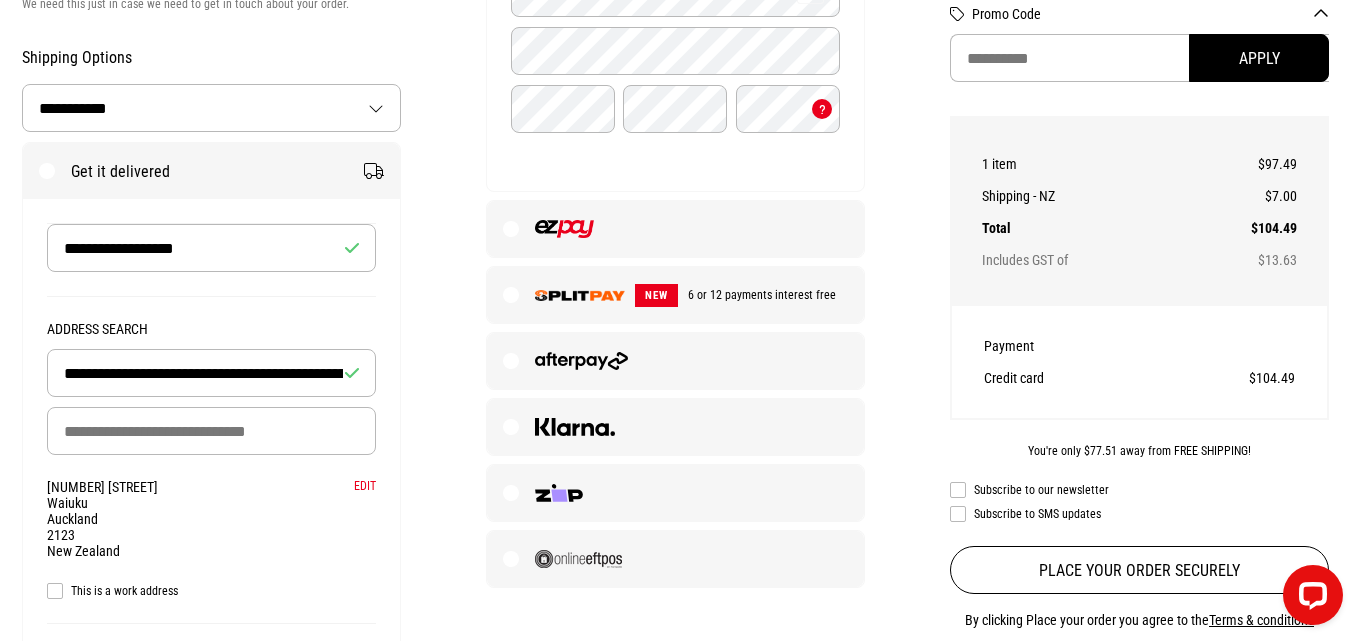 click on "**********" at bounding box center (212, 373) 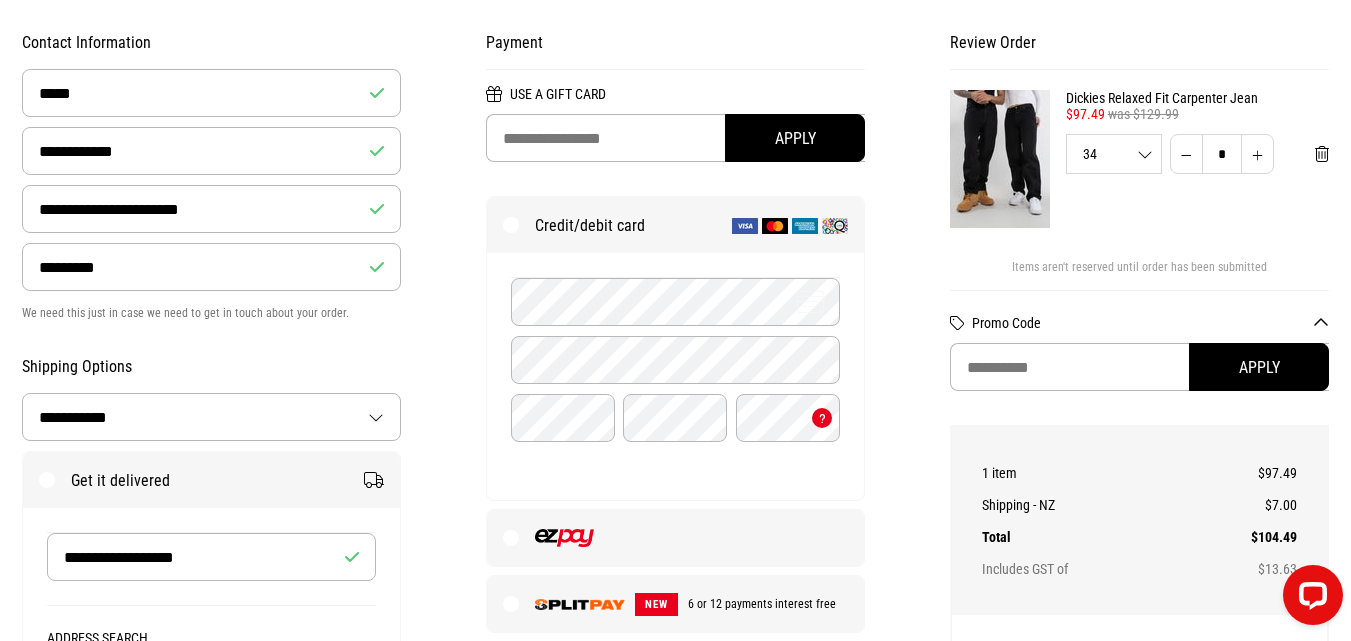 scroll, scrollTop: 100, scrollLeft: 0, axis: vertical 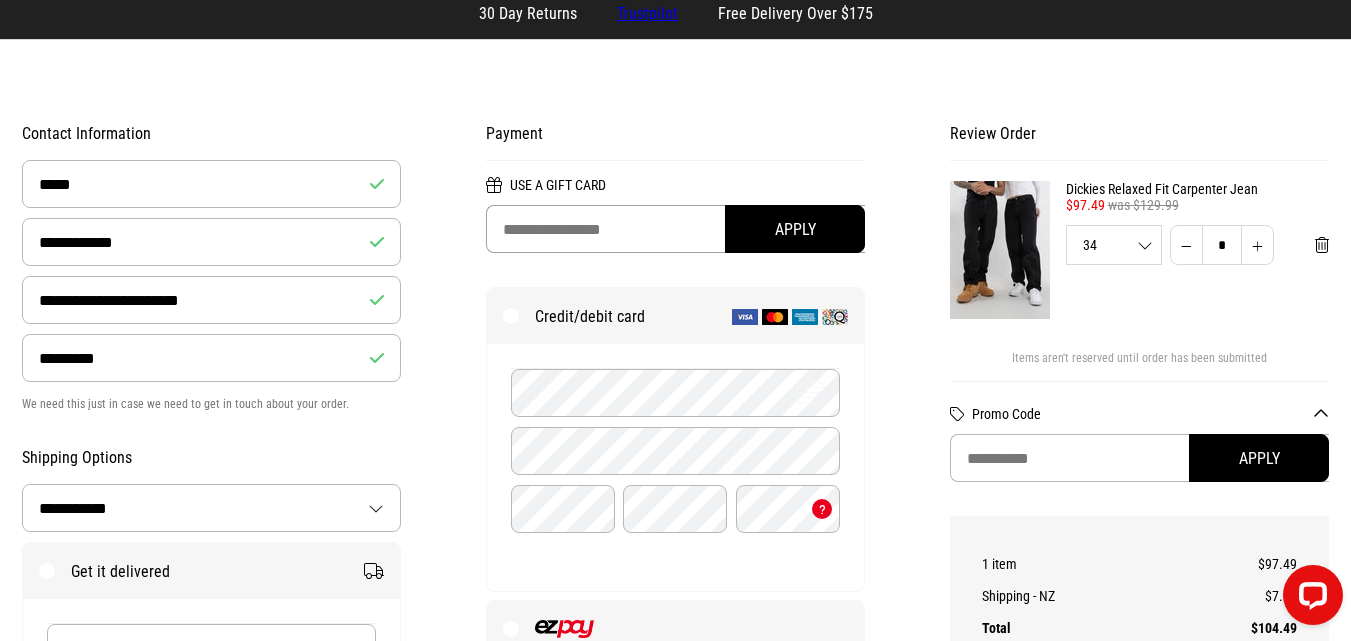 click at bounding box center [676, 229] 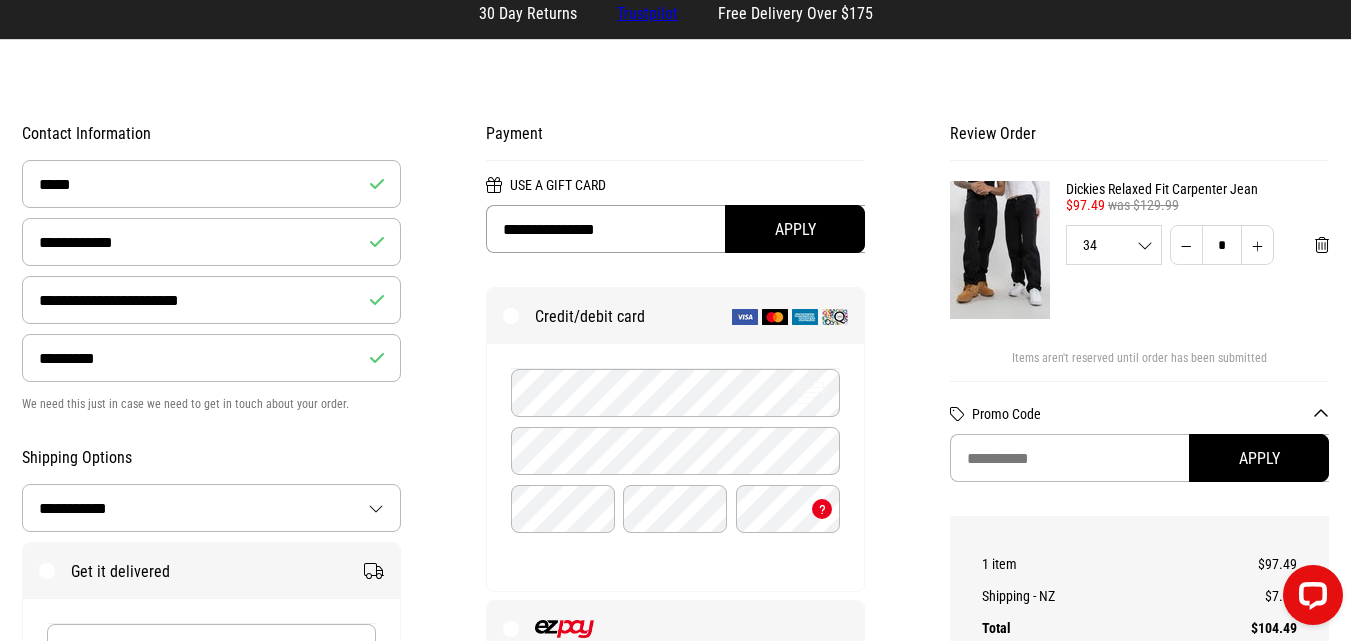 type on "**********" 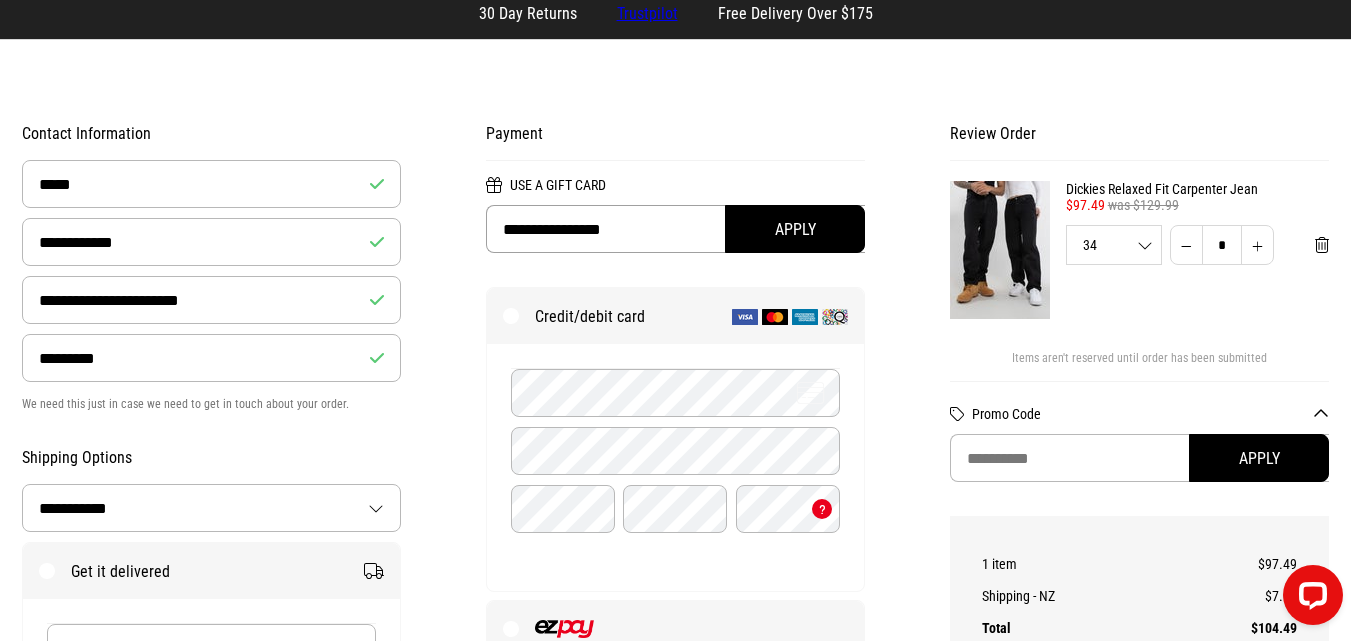 drag, startPoint x: 629, startPoint y: 235, endPoint x: 340, endPoint y: 193, distance: 292.03595 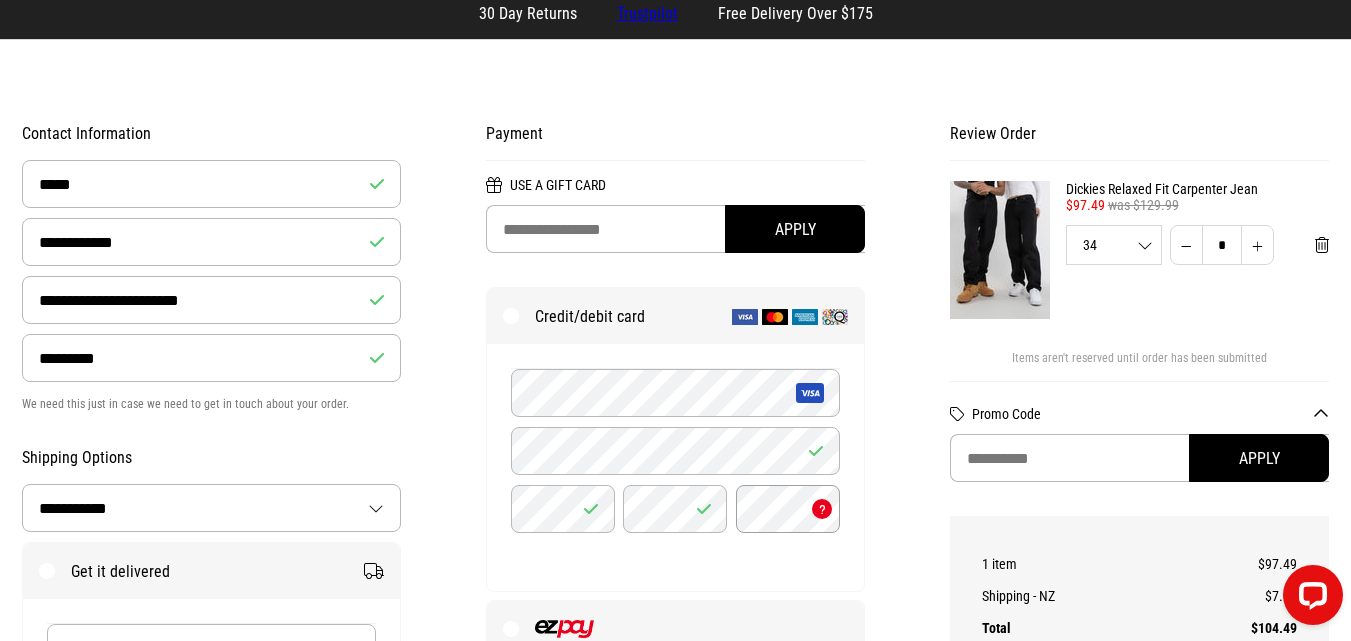 scroll, scrollTop: 0, scrollLeft: 0, axis: both 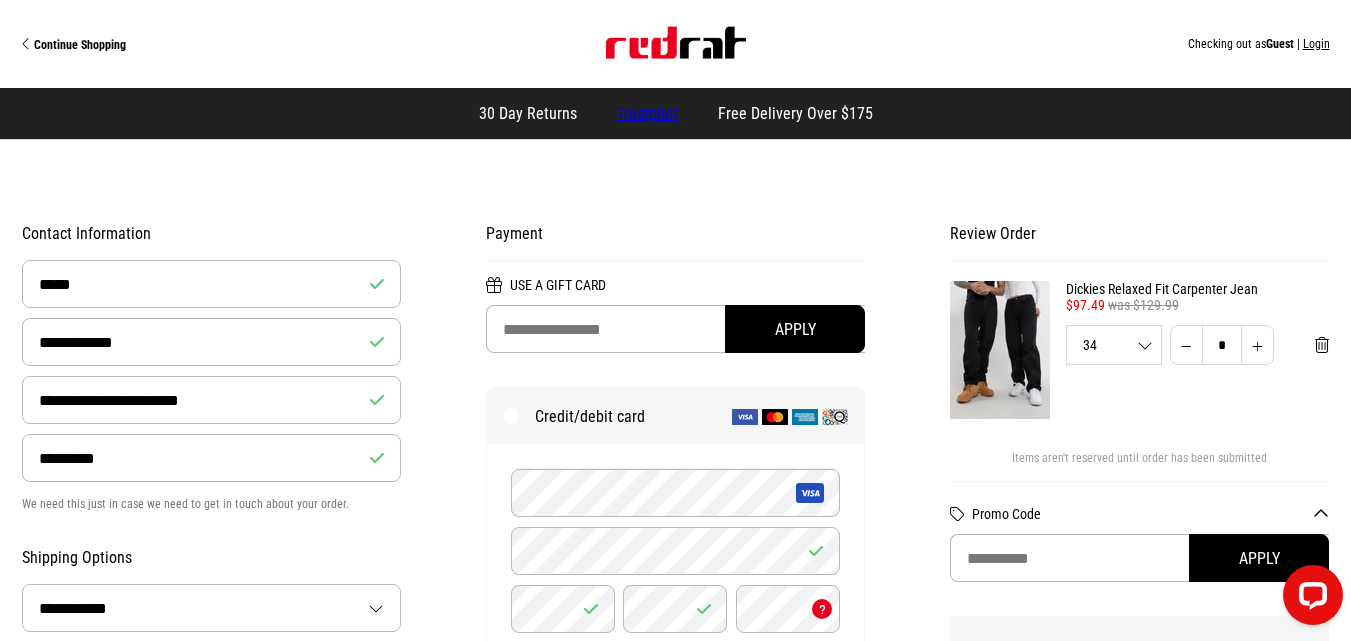 click on "Dickies Relaxed Fit Carpenter Jean" at bounding box center [1198, 289] 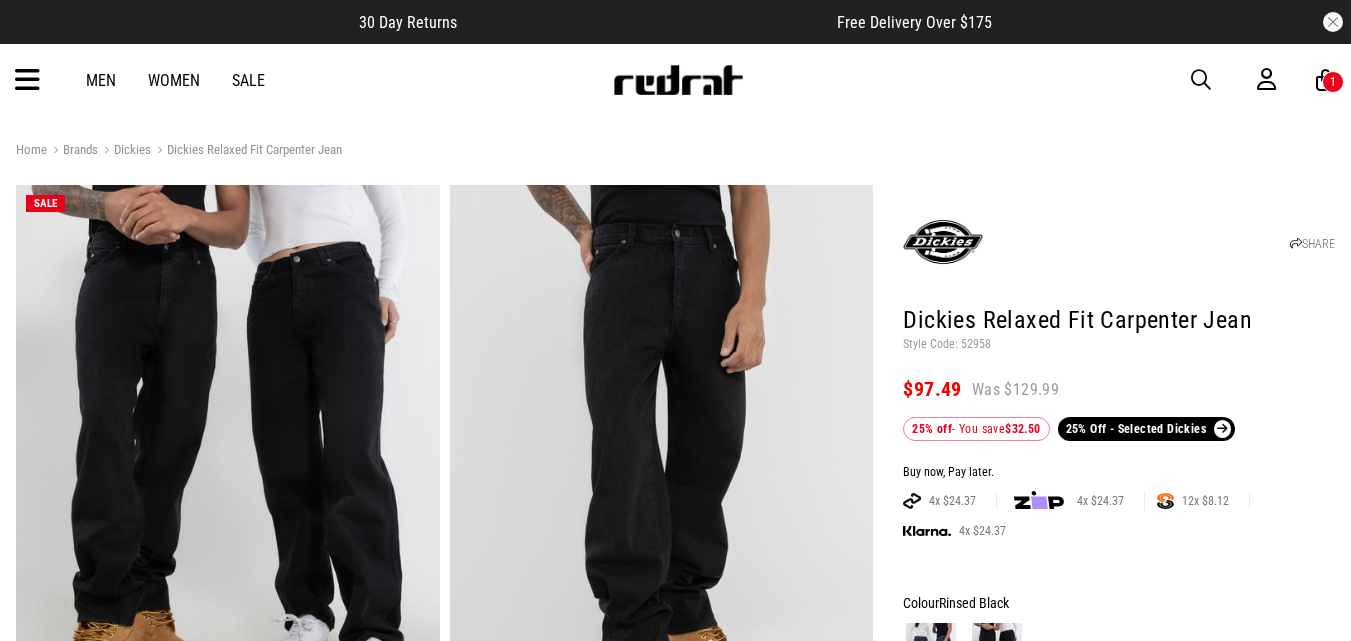 scroll, scrollTop: 0, scrollLeft: 0, axis: both 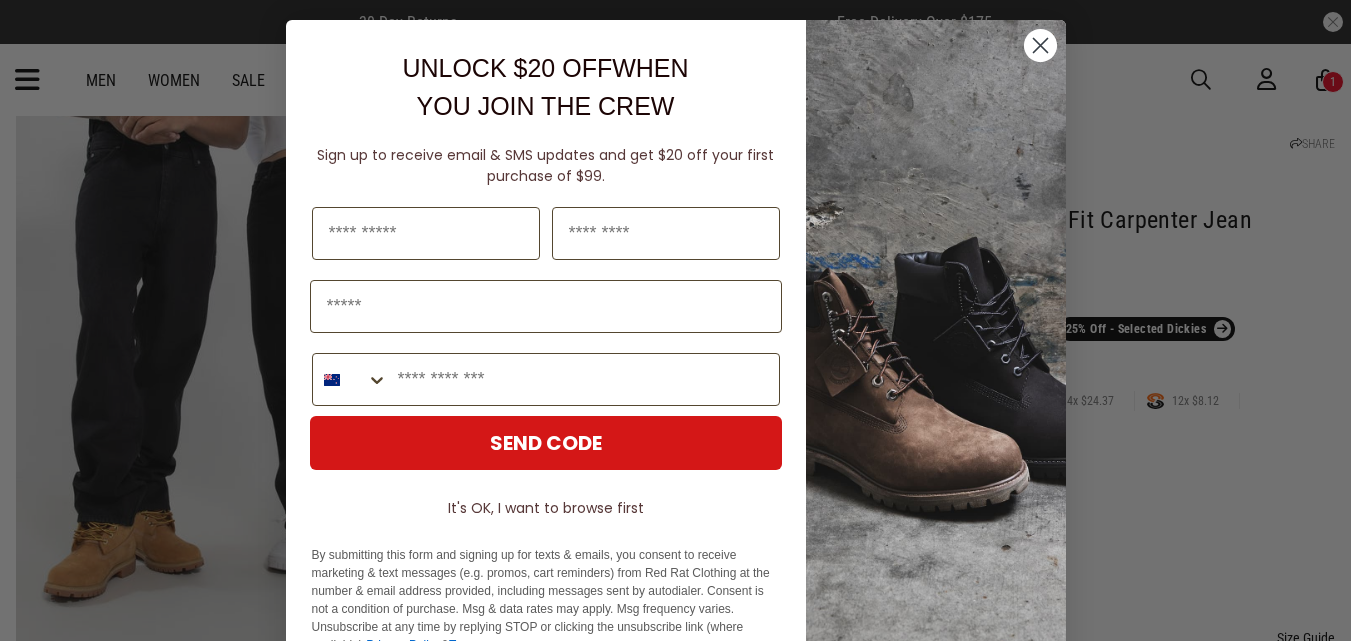 click on "Close dialog UNLOCK $20 OFF  WHEN
YOU JOIN THE CREW Sign up to receive email & SMS updates and get $20 off your first purchase of $99. Last Name Phone Number SEND CODE It's OK, I want to browse first By submitting this form and signing up for texts & emails, you consent to receive marketing & text messages (e.g. promos, cart reminders) from Red Rat Clothing at the number & email address provided, including messages sent by autodialer. Consent is not a condition of purchase. Msg & data rates may apply. Msg frequency varies. Unsubscribe at any time by replying STOP or clicking the unsubscribe link (where available).  Privacy Policy  &  Terms . ******" at bounding box center [675, 320] 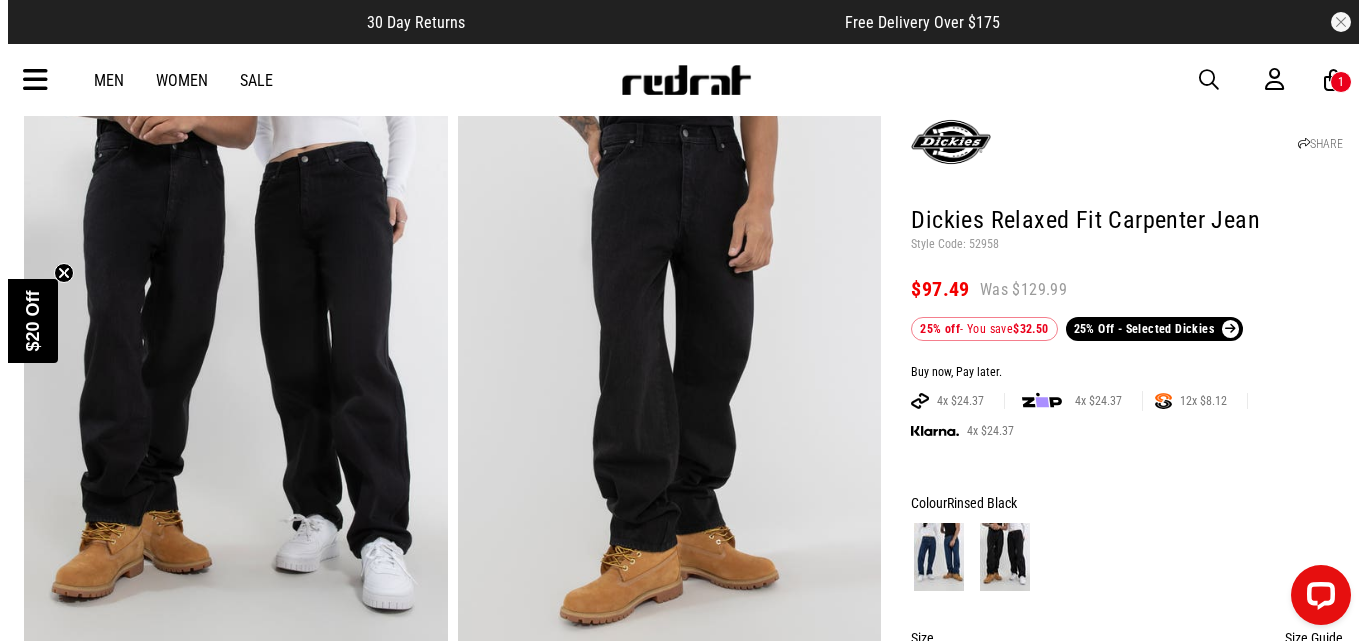 scroll, scrollTop: 0, scrollLeft: 0, axis: both 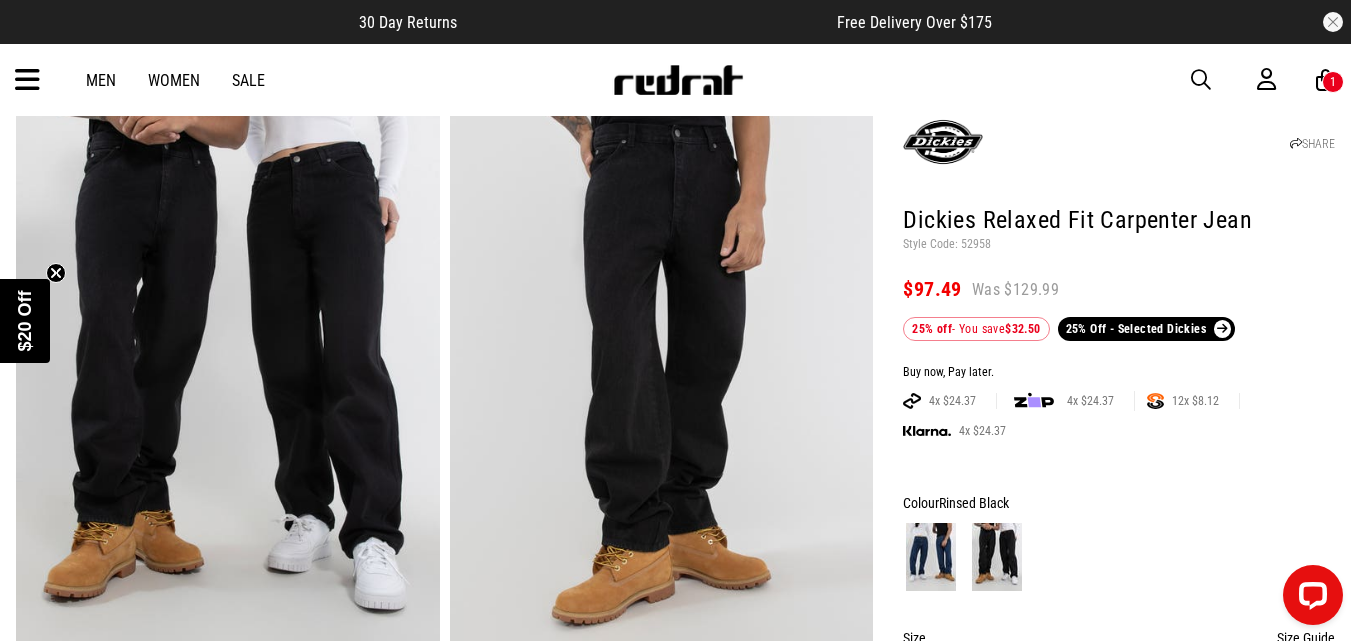 click on "1" at bounding box center (1333, 82) 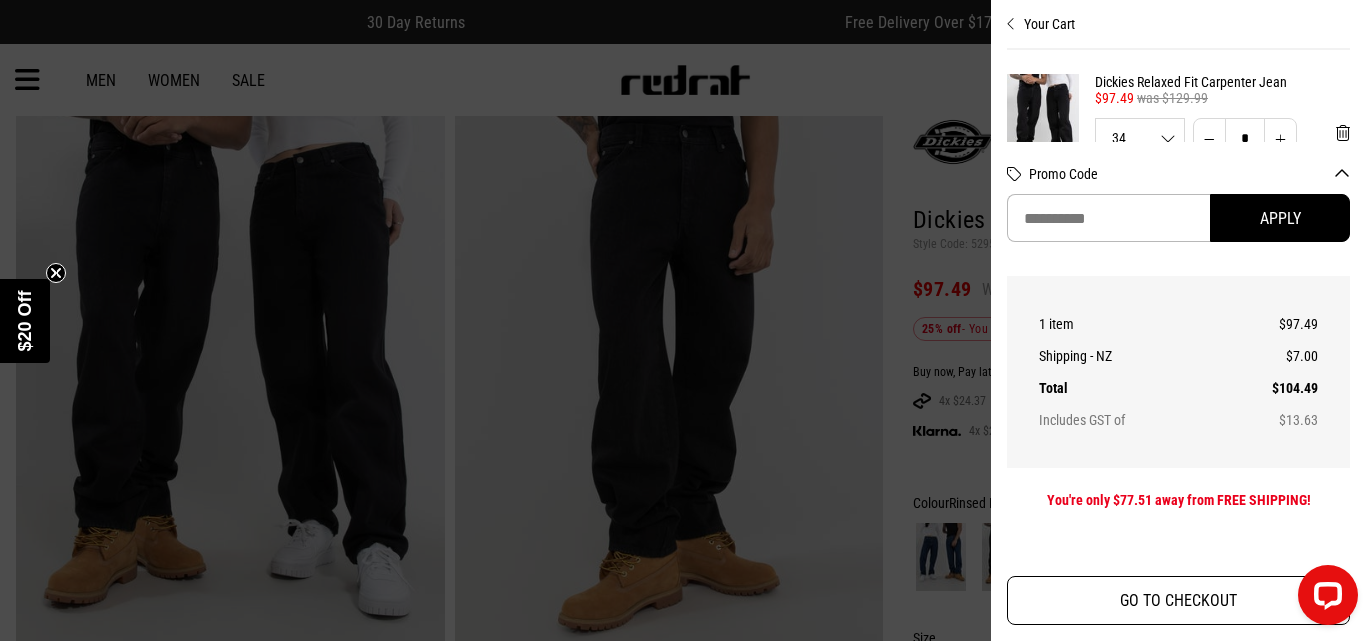 click on "GO TO CHECKOUT" at bounding box center [1178, 600] 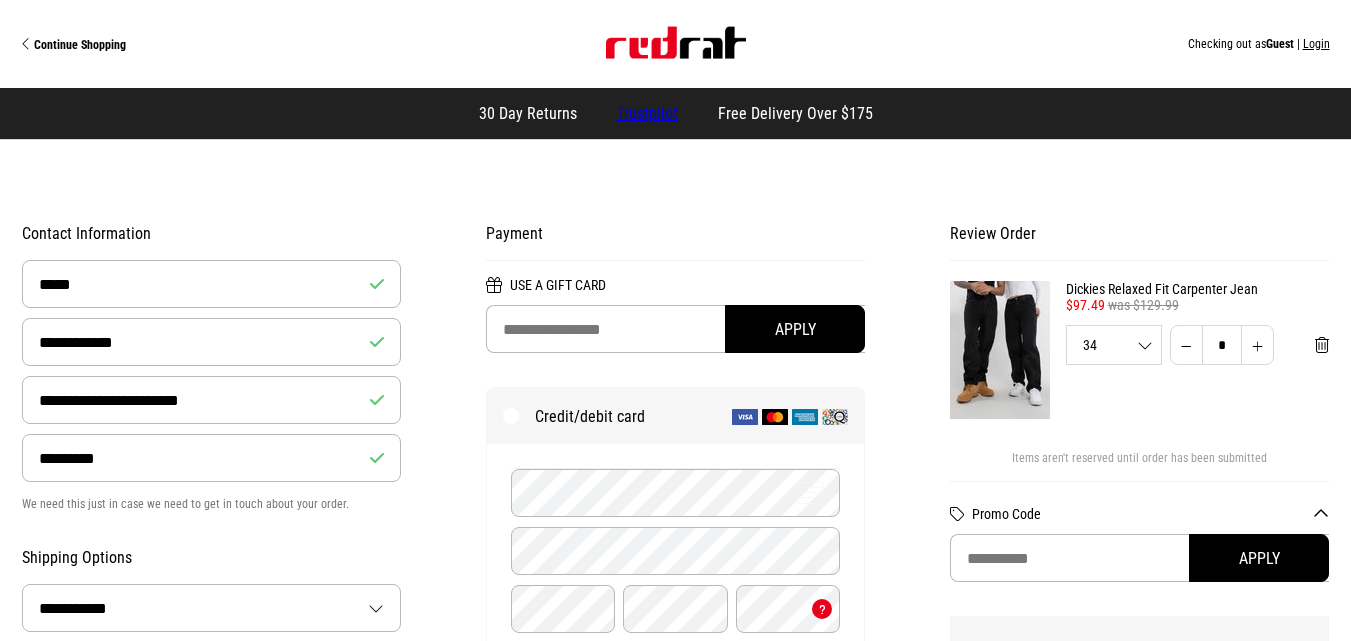 select on "**********" 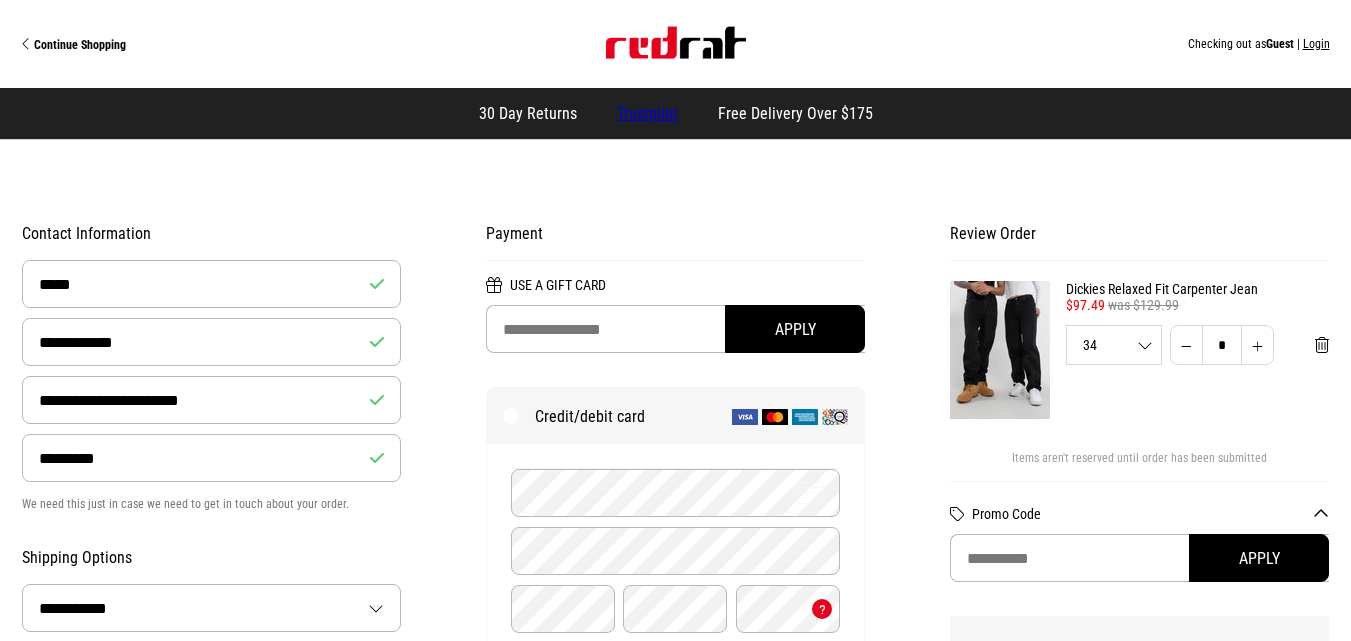 scroll, scrollTop: 0, scrollLeft: 0, axis: both 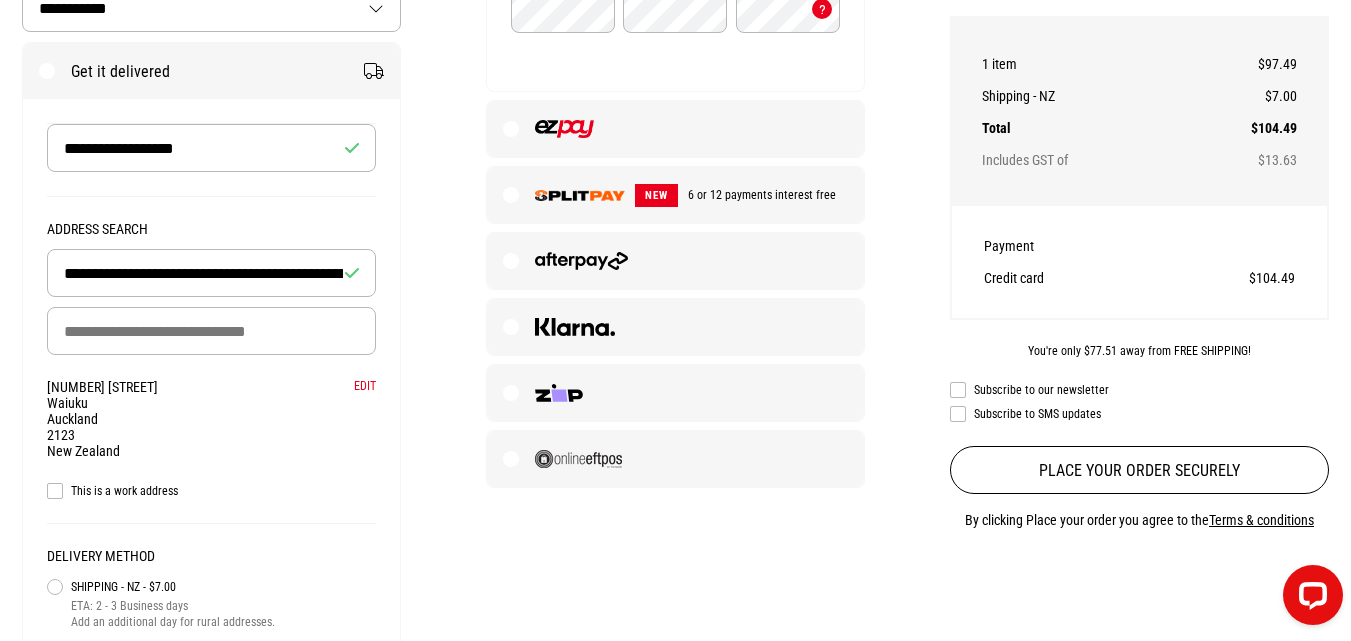 click at bounding box center (676, 261) 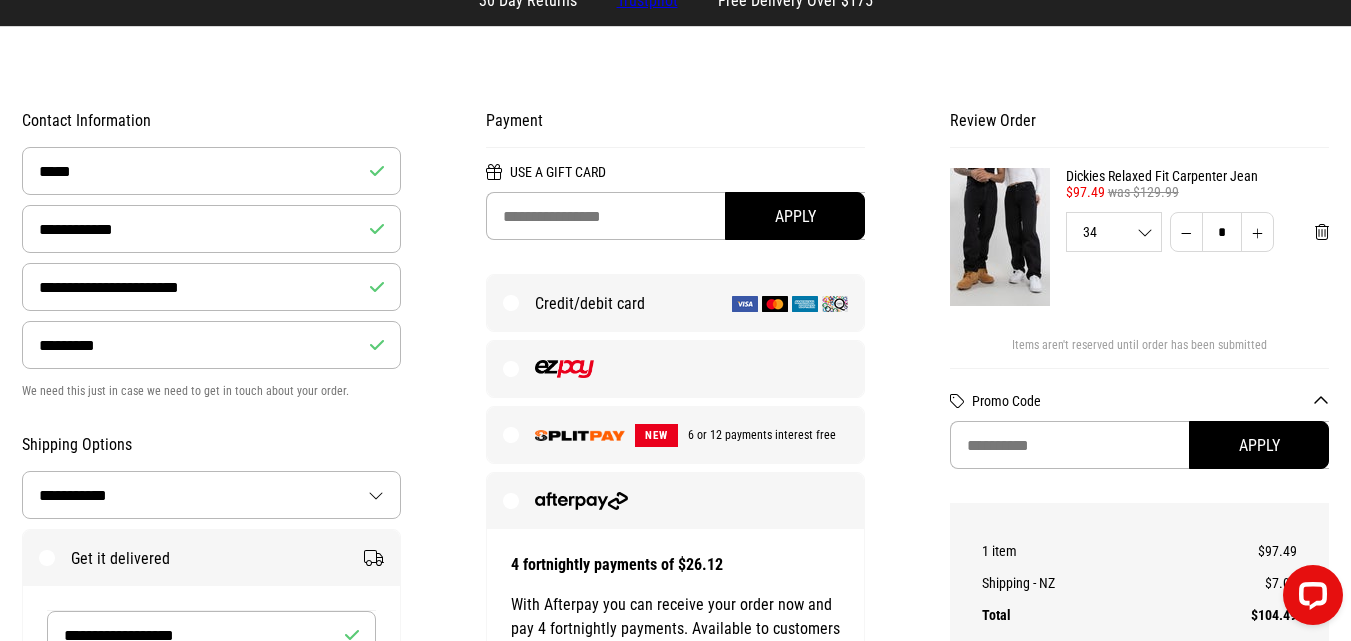 scroll, scrollTop: 100, scrollLeft: 0, axis: vertical 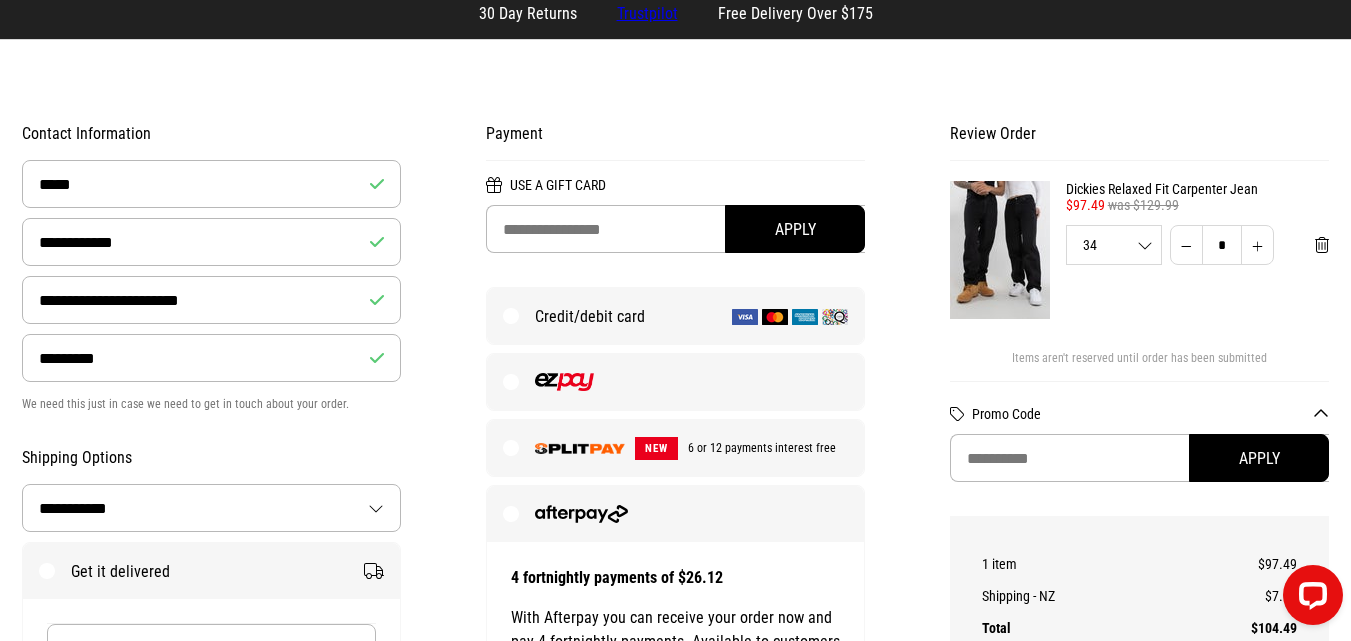 click on "Credit/debit card" at bounding box center (676, 316) 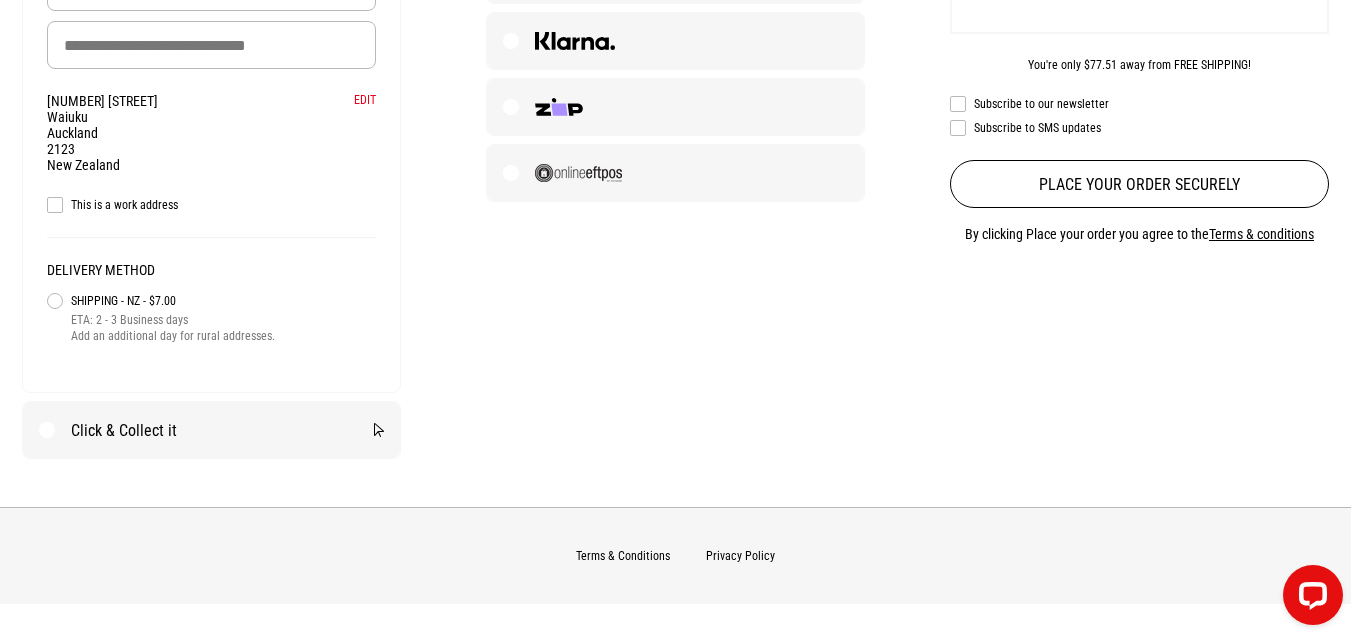 scroll, scrollTop: 900, scrollLeft: 0, axis: vertical 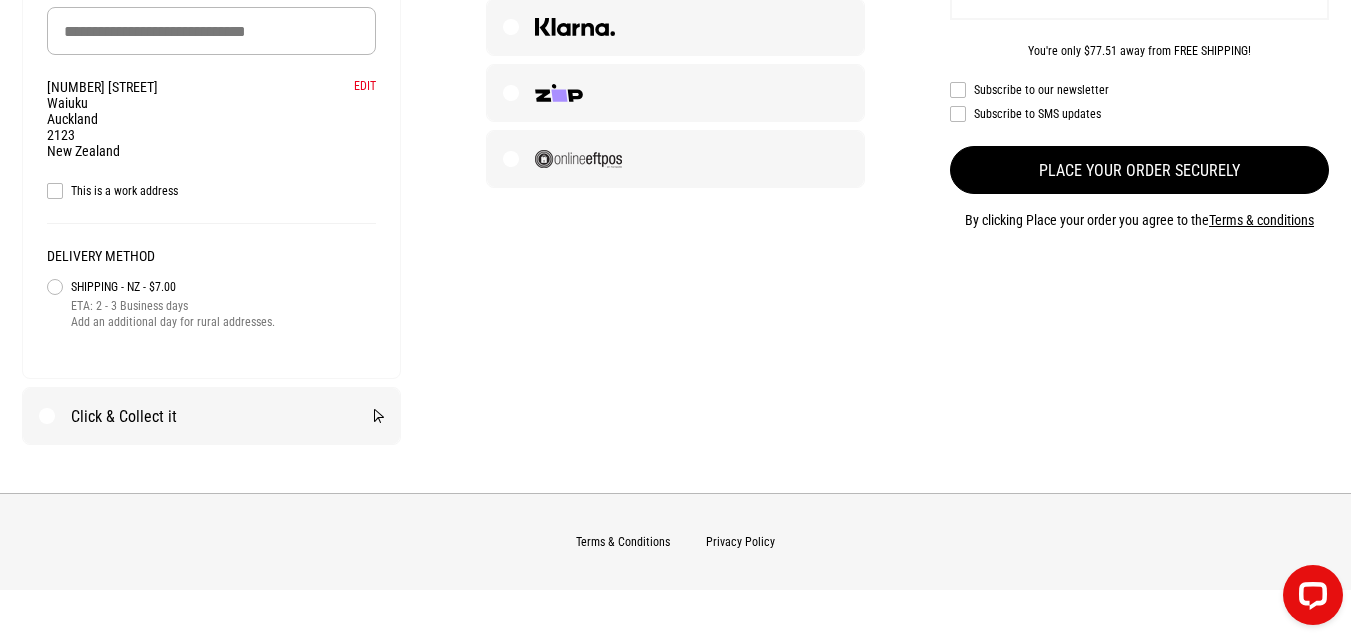 click on "Place your order securely" at bounding box center [1140, 170] 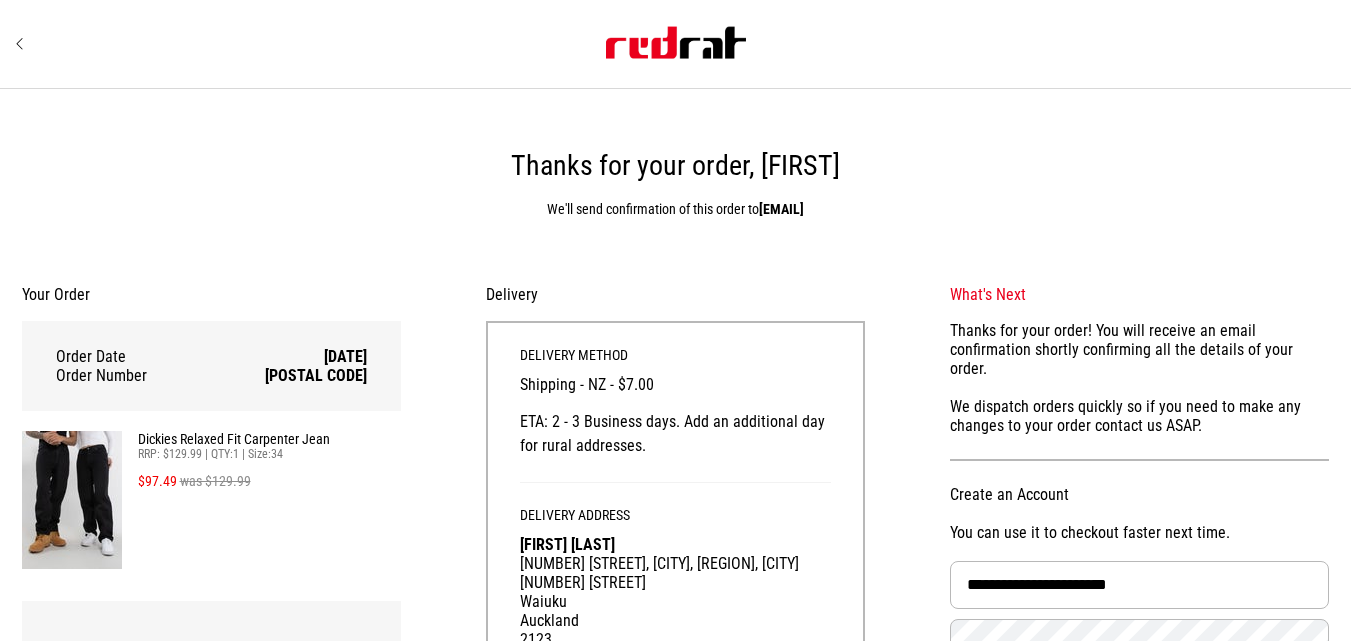 scroll, scrollTop: 0, scrollLeft: 0, axis: both 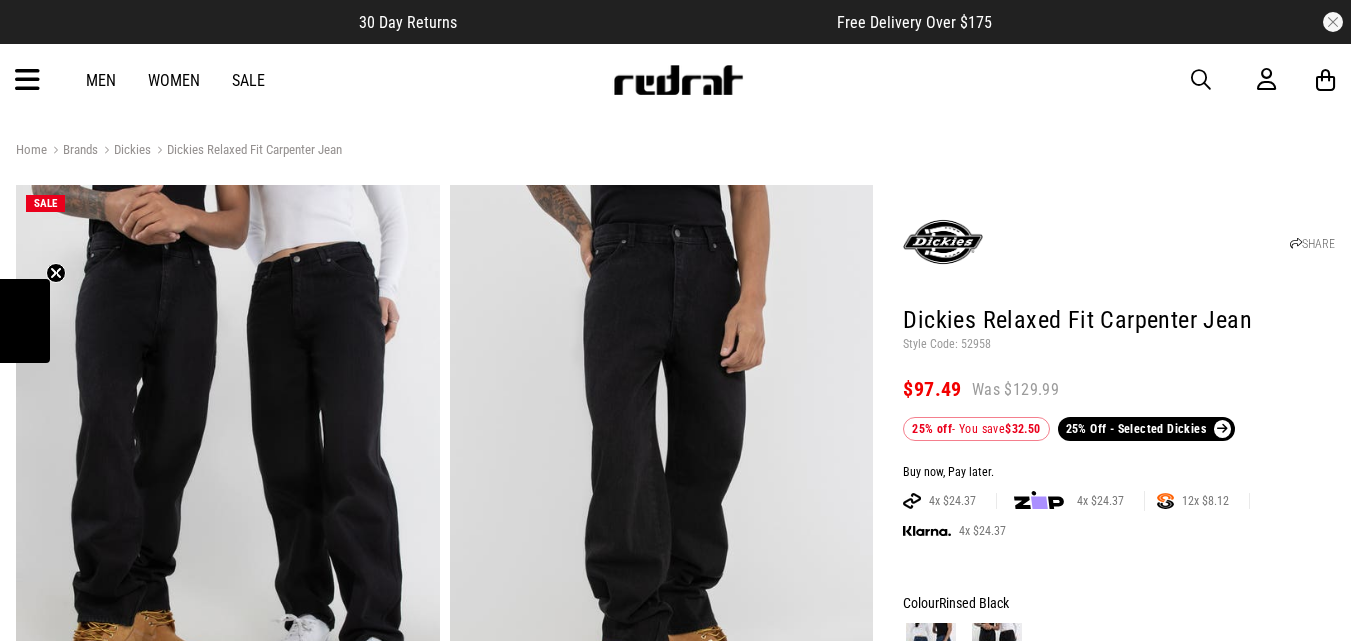click at bounding box center (997, 657) 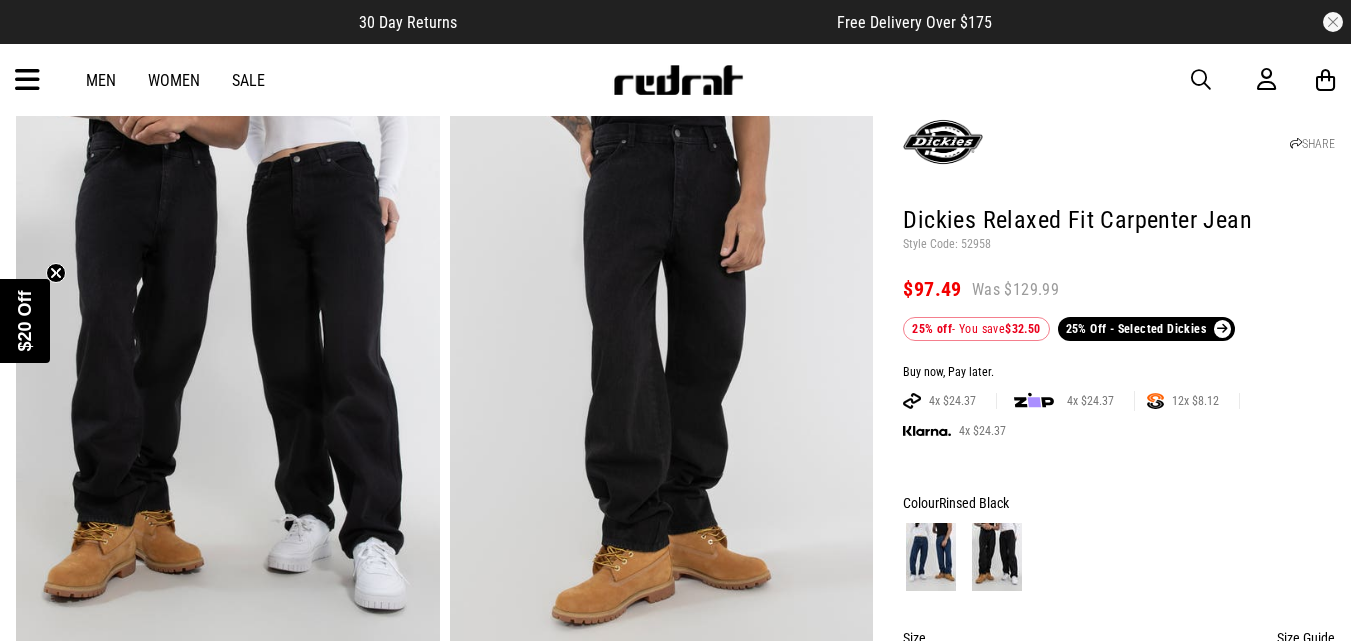 scroll, scrollTop: 100, scrollLeft: 0, axis: vertical 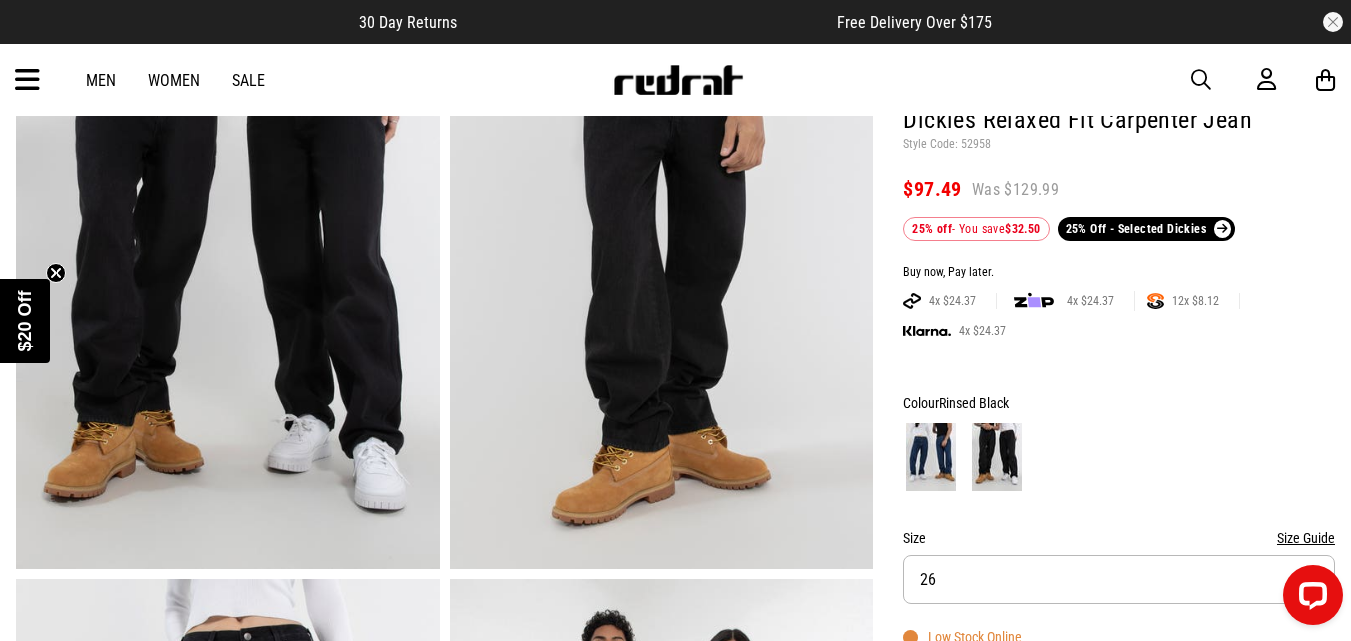 click at bounding box center (997, 457) 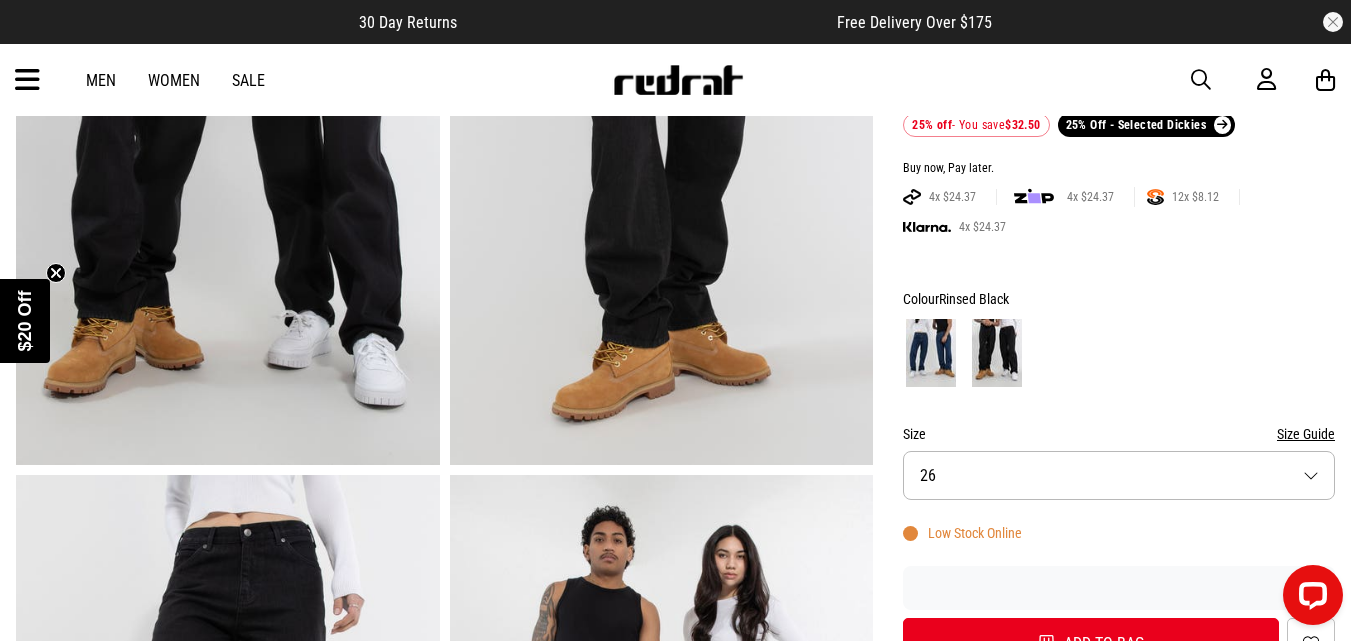 scroll, scrollTop: 400, scrollLeft: 0, axis: vertical 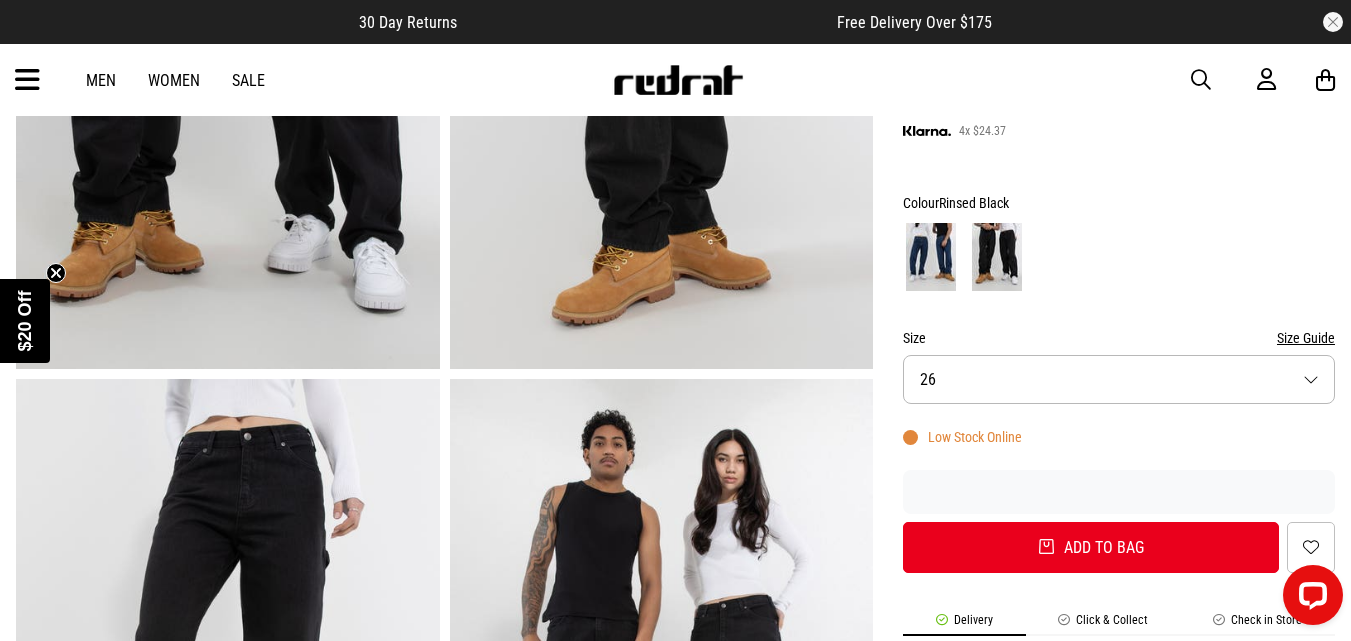 click on "Size 26" at bounding box center (1119, 379) 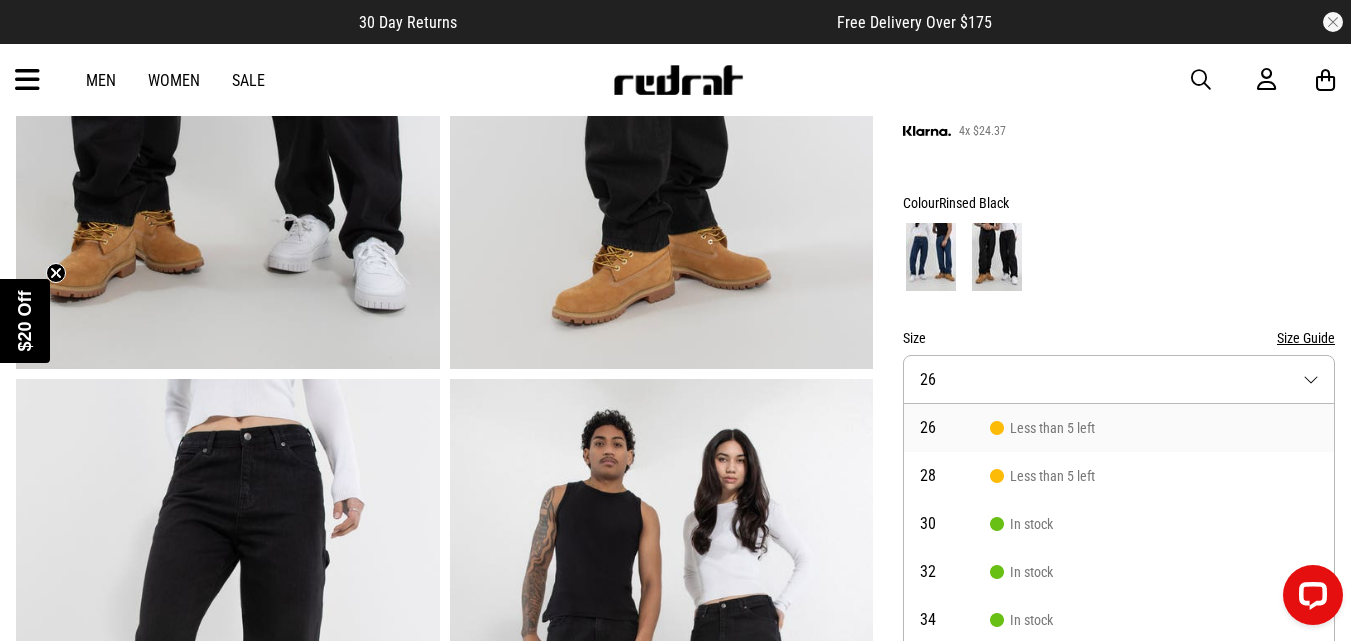 scroll, scrollTop: 433, scrollLeft: 0, axis: vertical 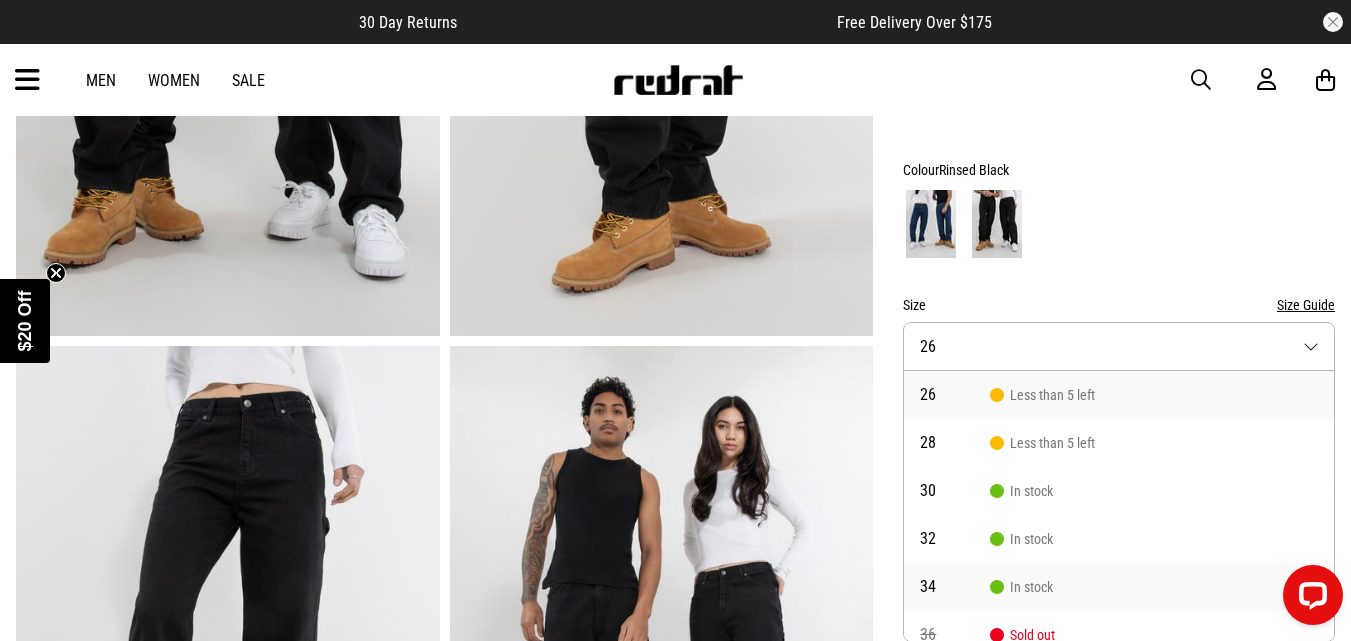 click on "In stock" at bounding box center (1021, 587) 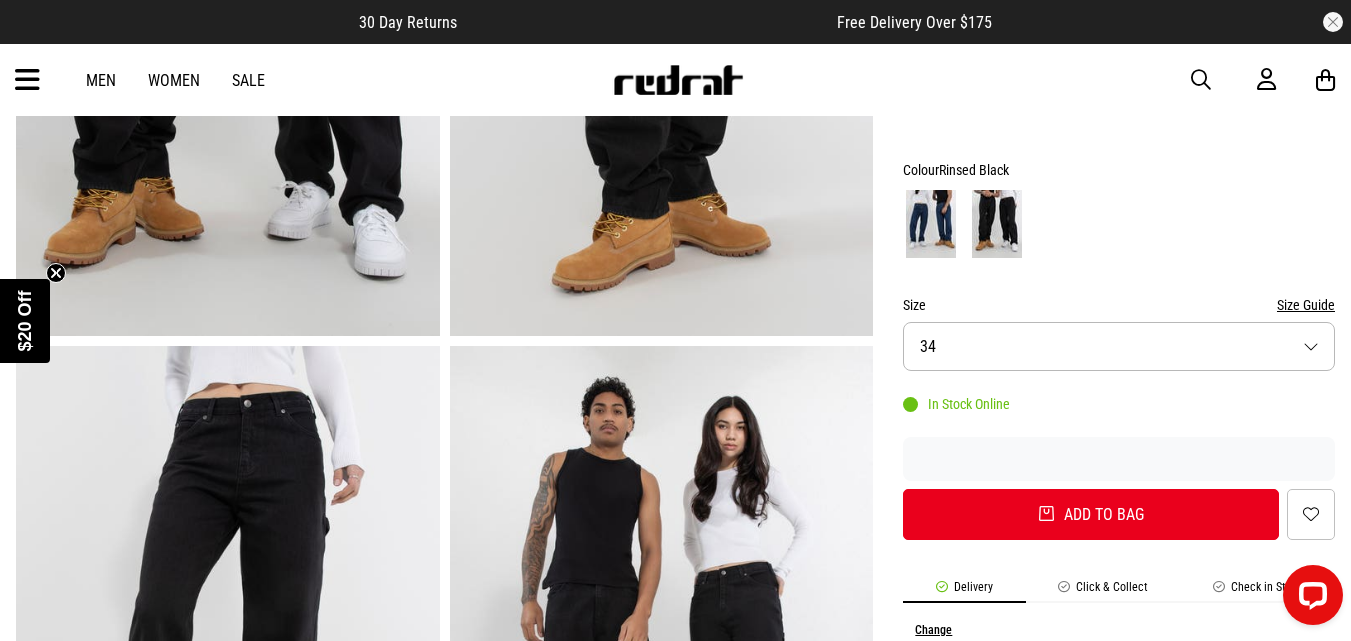 click at bounding box center [931, 224] 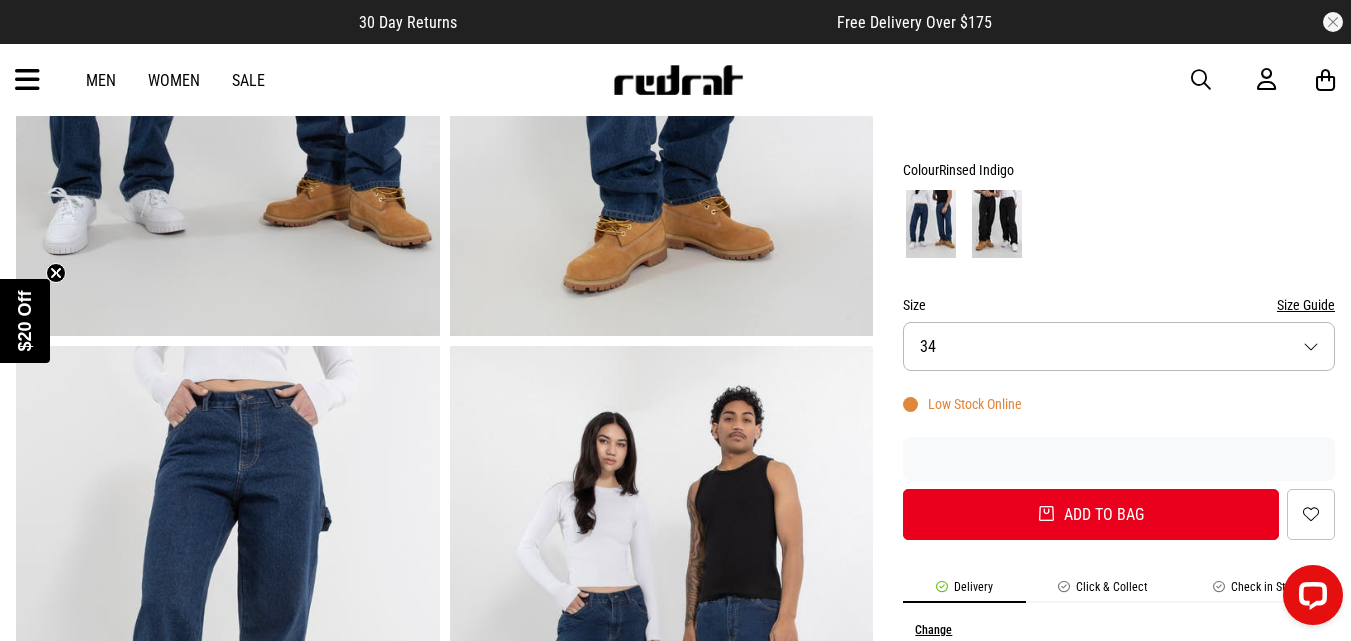 click on "Size 34" at bounding box center [1119, 346] 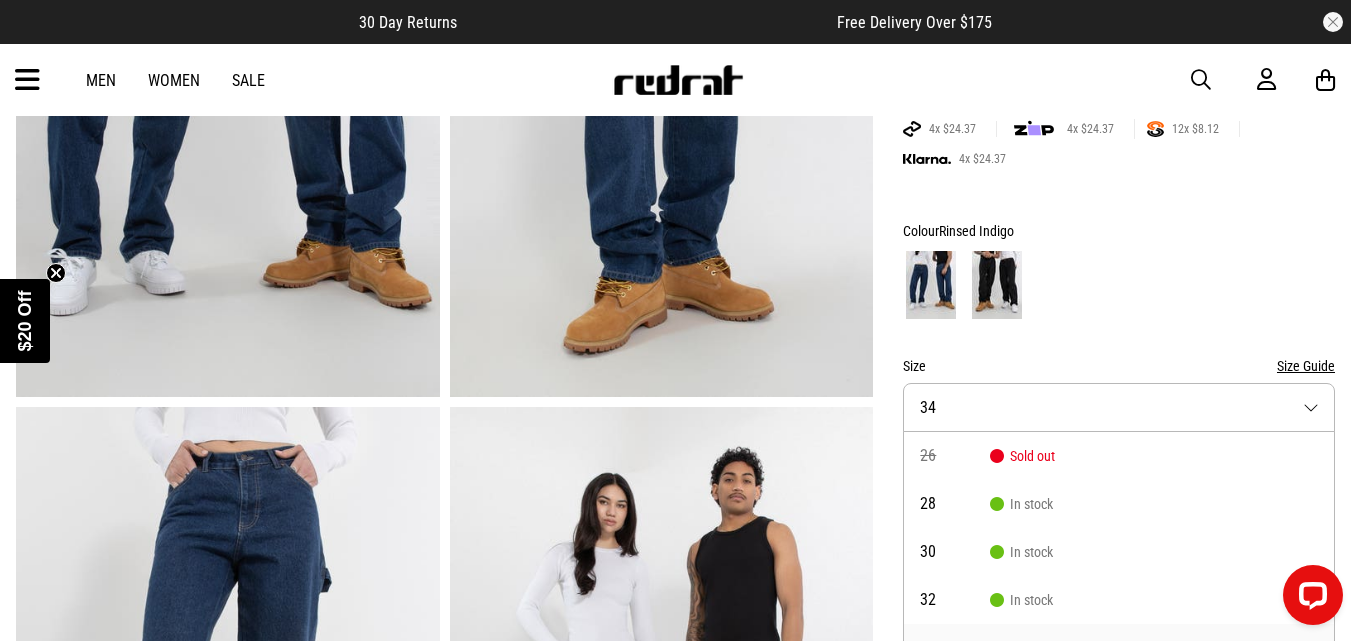 scroll, scrollTop: 500, scrollLeft: 0, axis: vertical 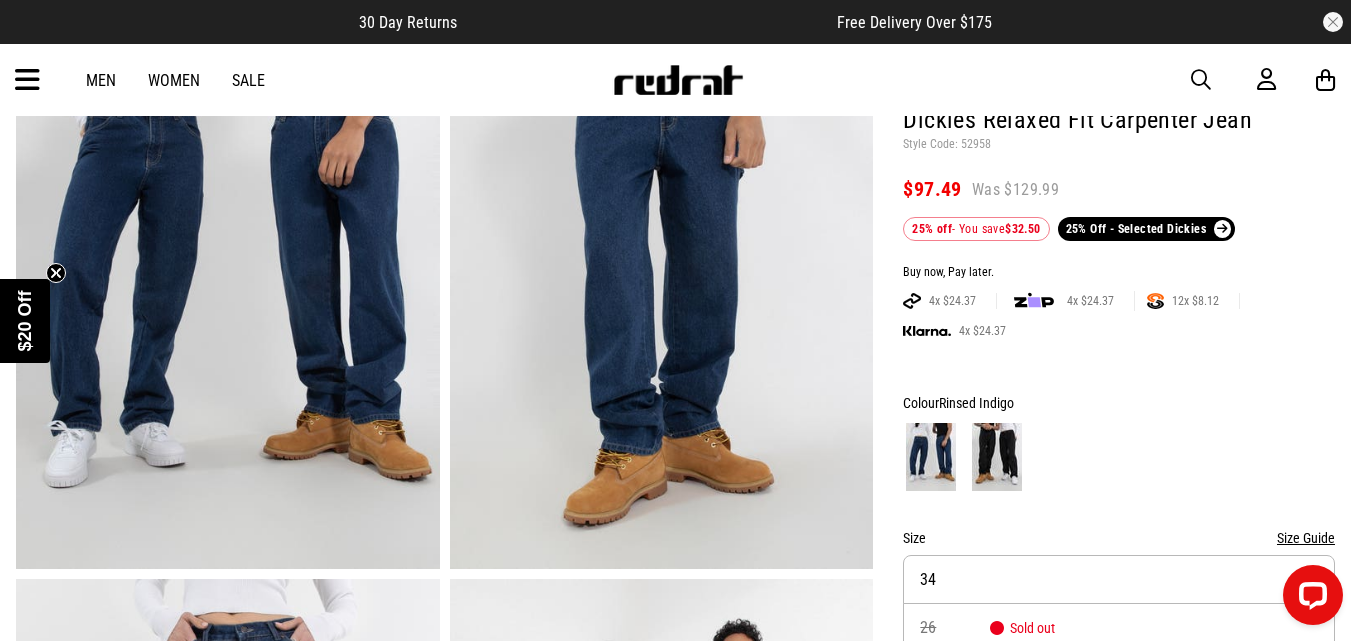 click at bounding box center [997, 457] 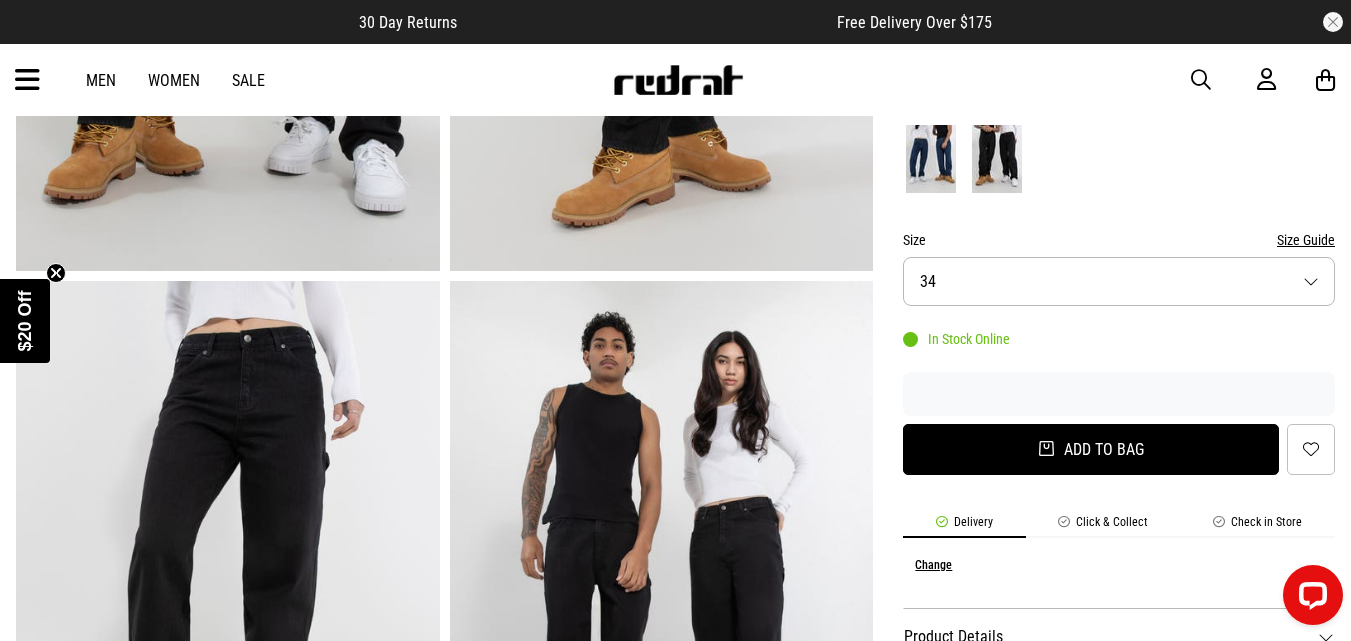 scroll, scrollTop: 500, scrollLeft: 0, axis: vertical 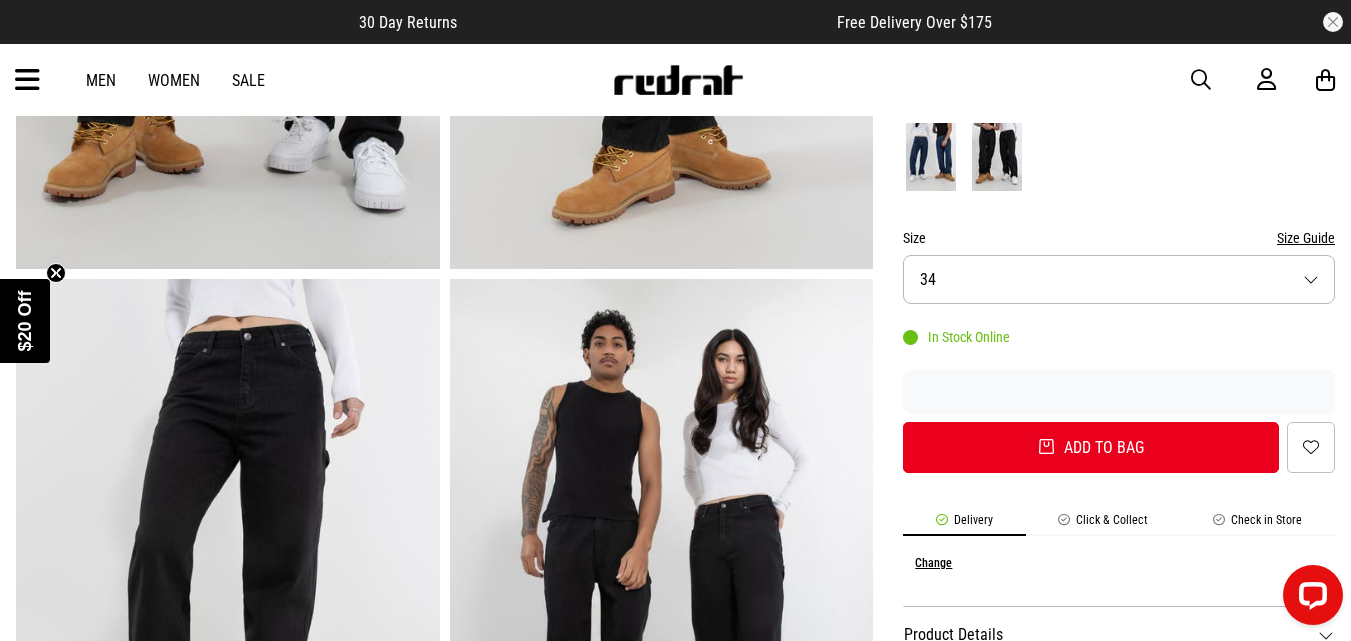 click on "Size 34" at bounding box center (1119, 279) 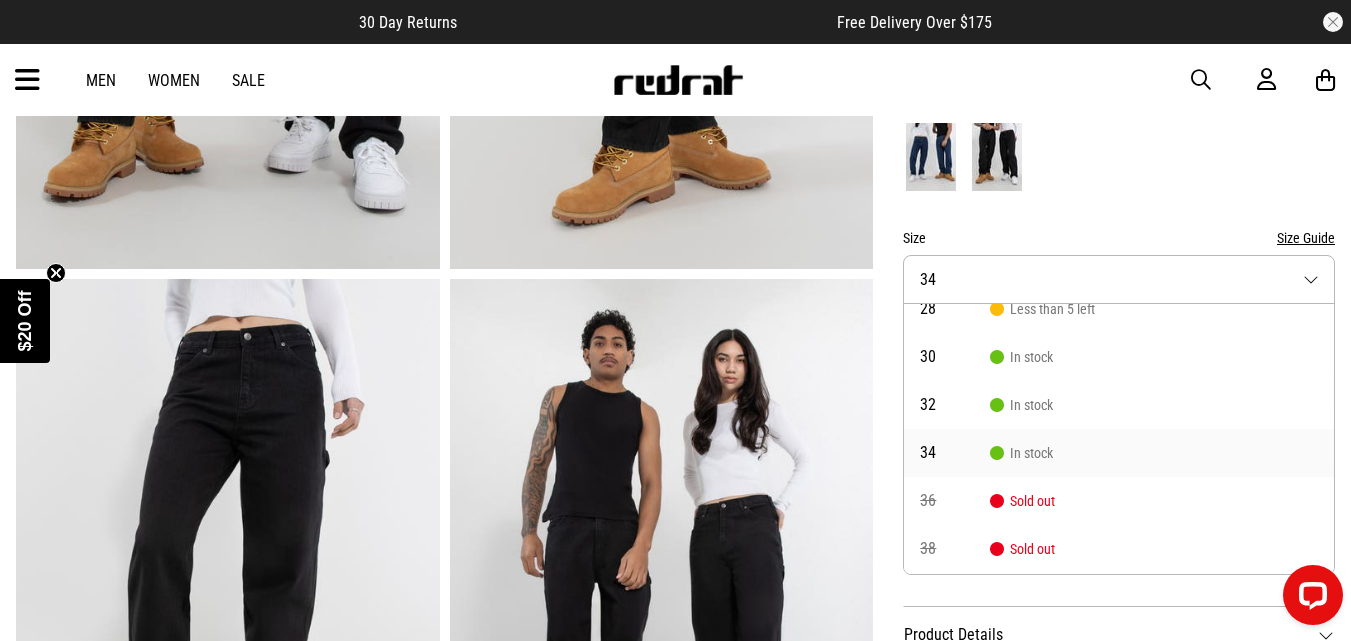 scroll, scrollTop: 0, scrollLeft: 0, axis: both 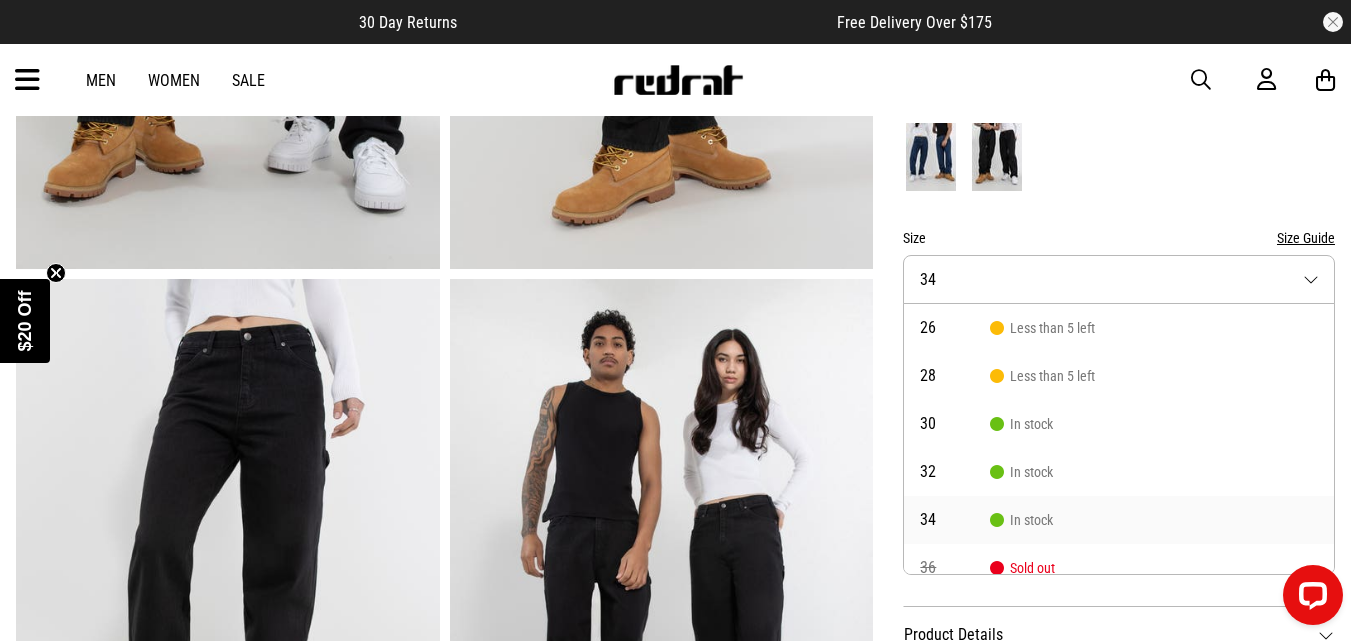 click at bounding box center (931, 157) 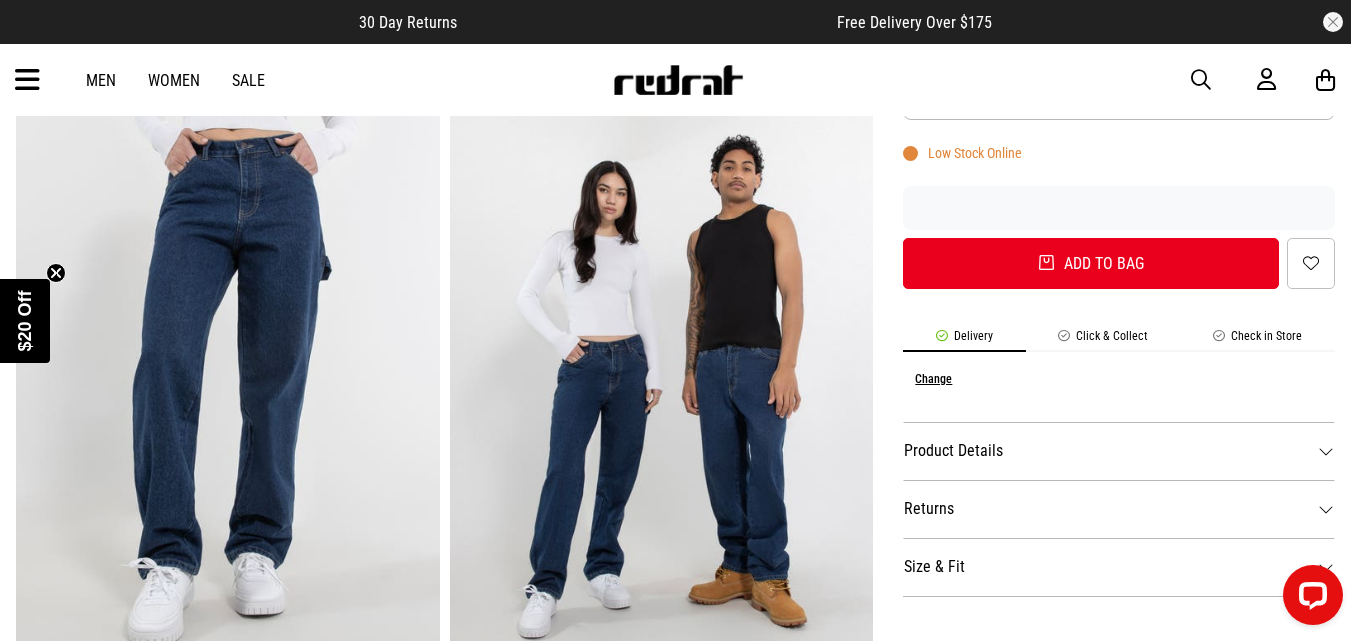scroll, scrollTop: 600, scrollLeft: 0, axis: vertical 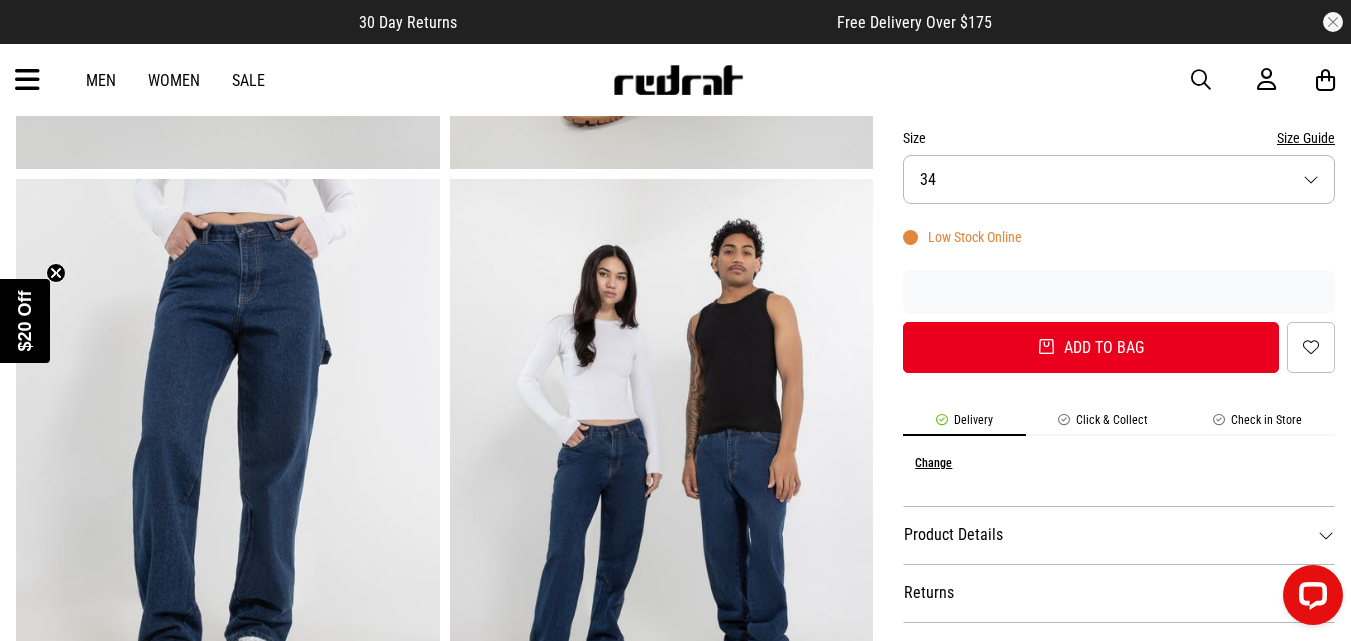 click on "Size 34" at bounding box center [1119, 179] 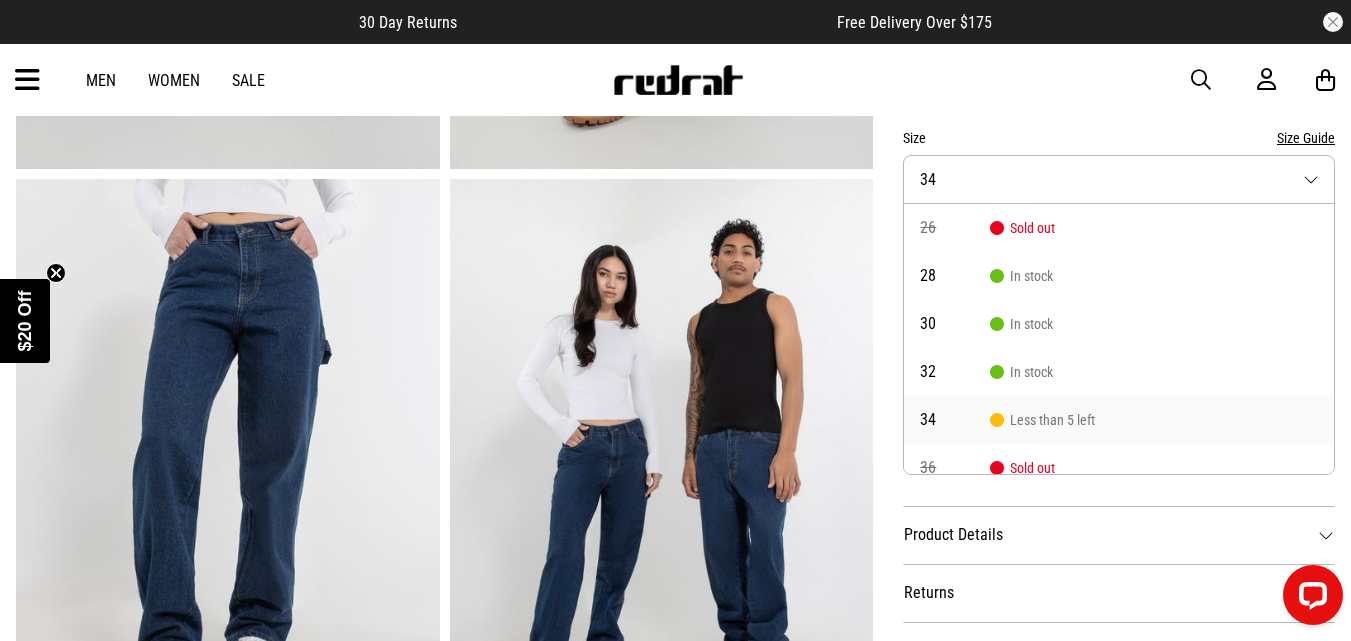 click on "Men   Women   Sale     Sign in     New       Back         Footwear       Back         Mens       Back         Womens       Back         Youth & Kids       Back         Jewellery       Back         Headwear       Back         Accessories       Back         Deals       Back         Sale   UP TO 60% OFF
Shop by Brand
adidas
Converse
New Era
See all brands     Gift Cards   Find a Store   Delivery   Returns & Exchanges   FAQ   Contact Us
Payment Options Only at Red Rat
Let's keep in touch
Back" at bounding box center (675, 80) 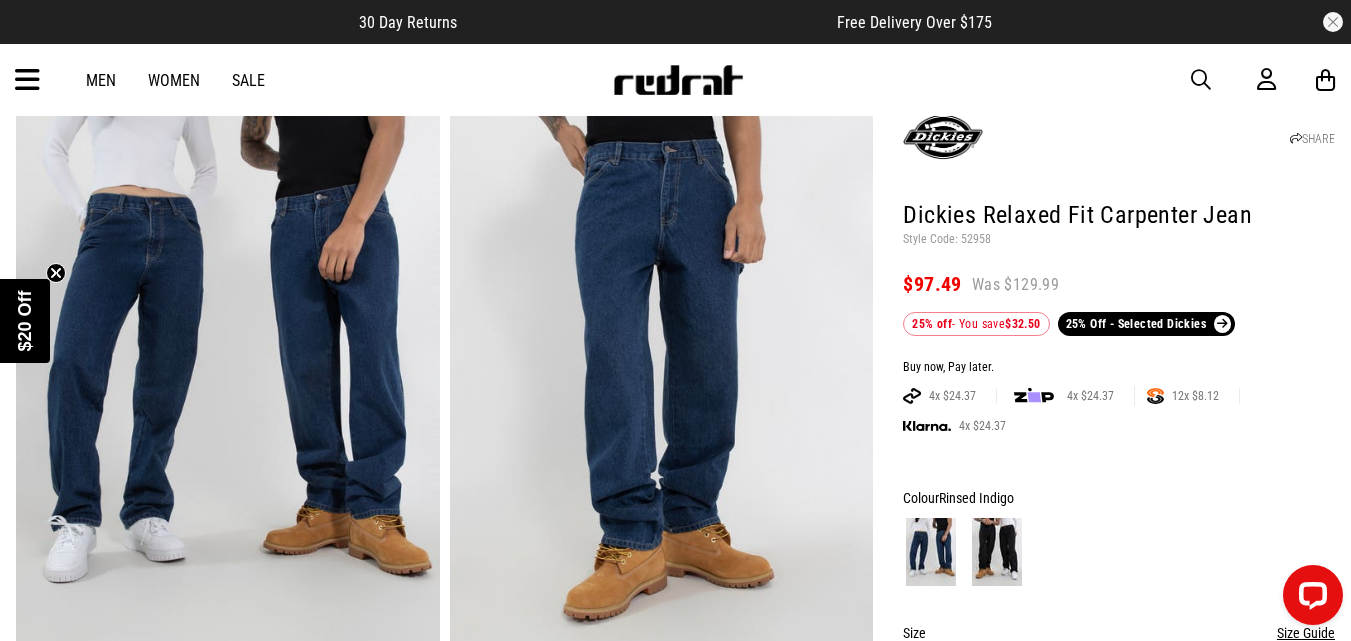 scroll, scrollTop: 0, scrollLeft: 0, axis: both 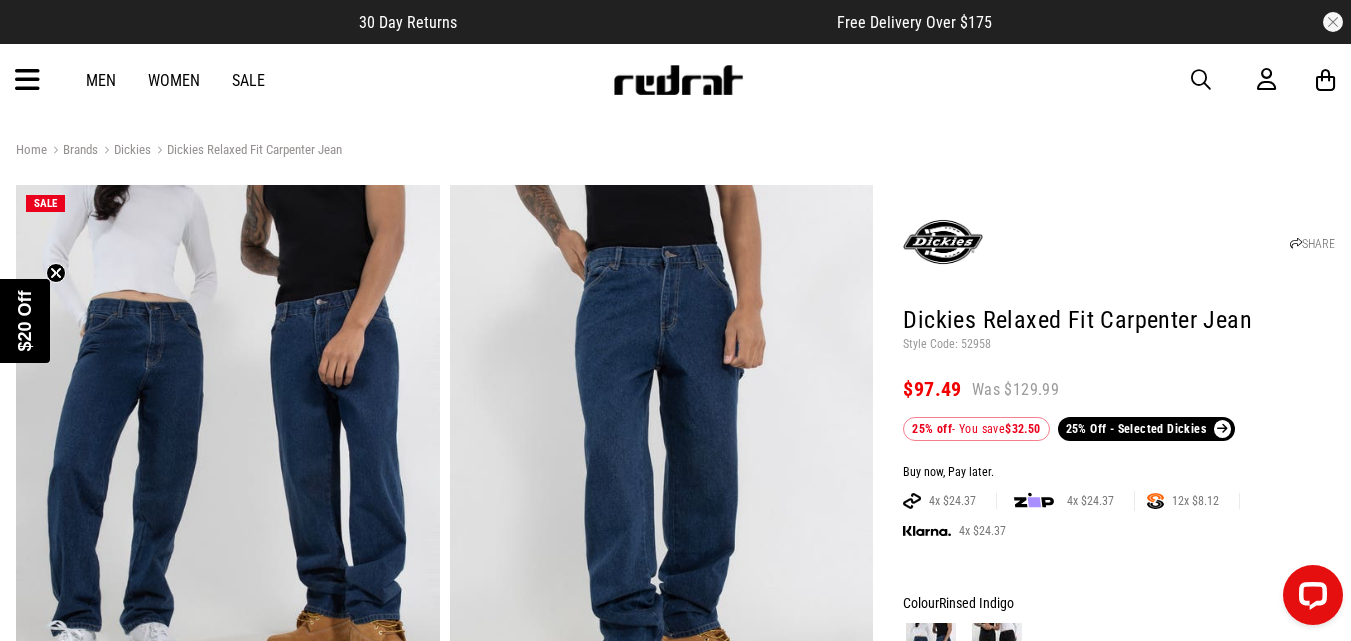 click on "Dickies" at bounding box center (124, 151) 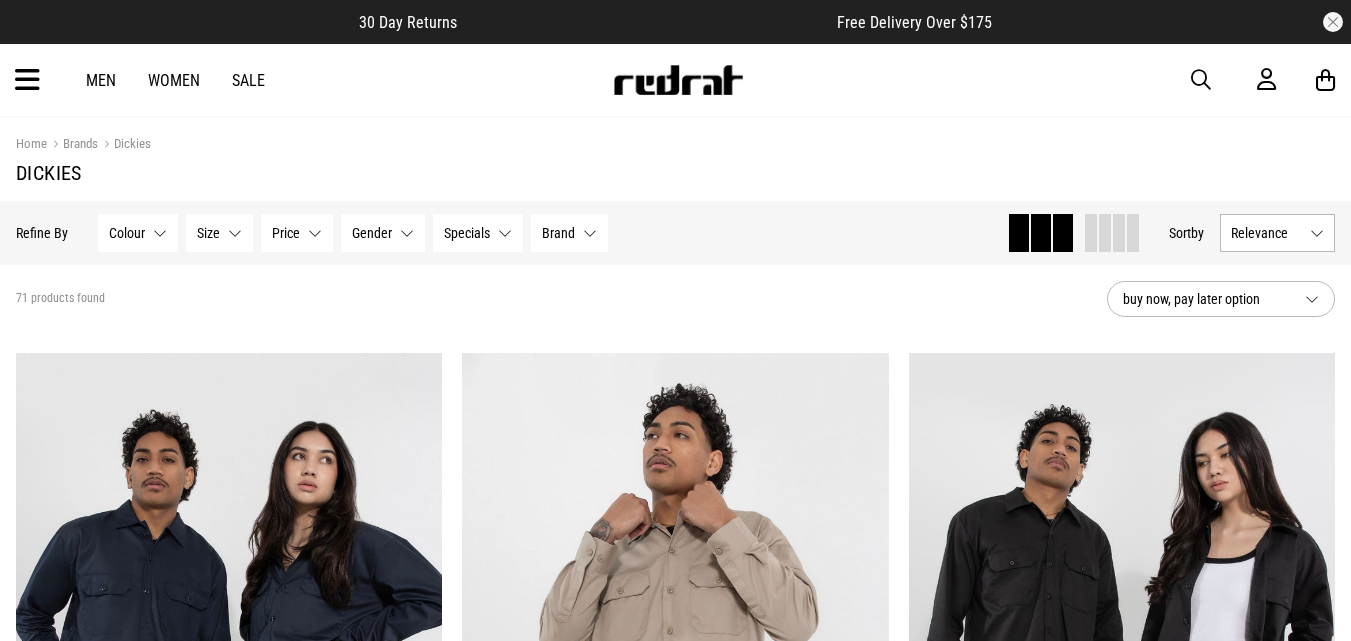 scroll, scrollTop: 0, scrollLeft: 0, axis: both 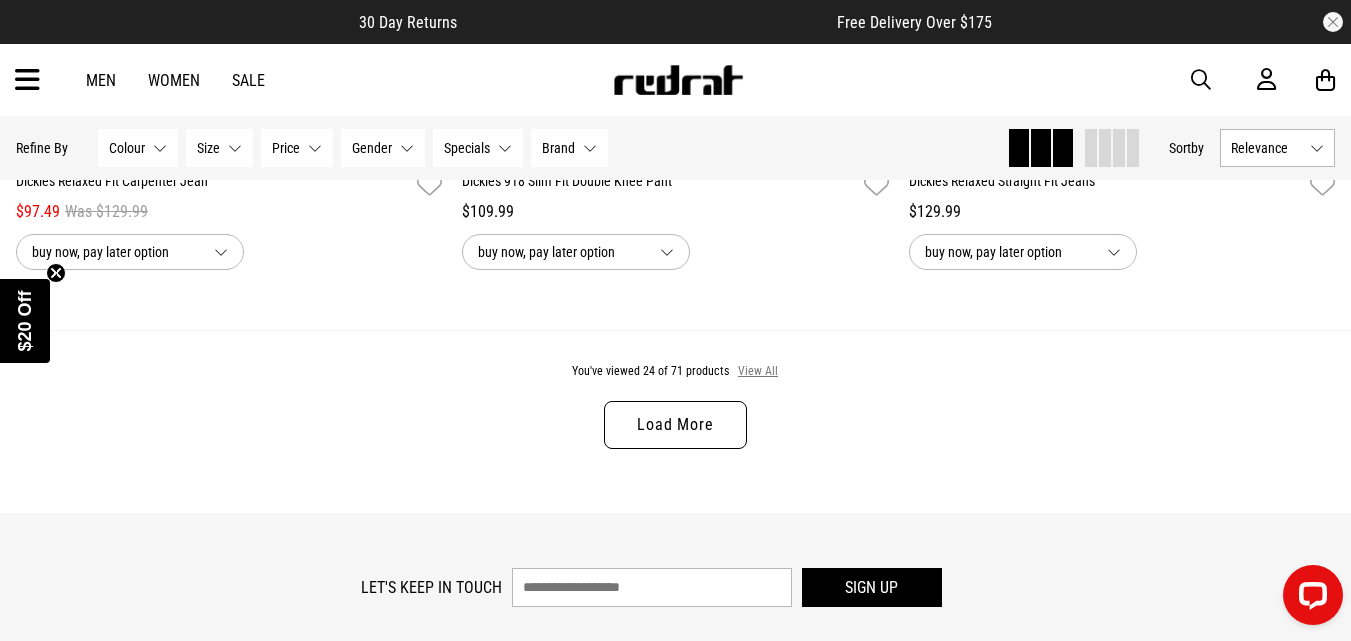 click on "View All" at bounding box center [758, 372] 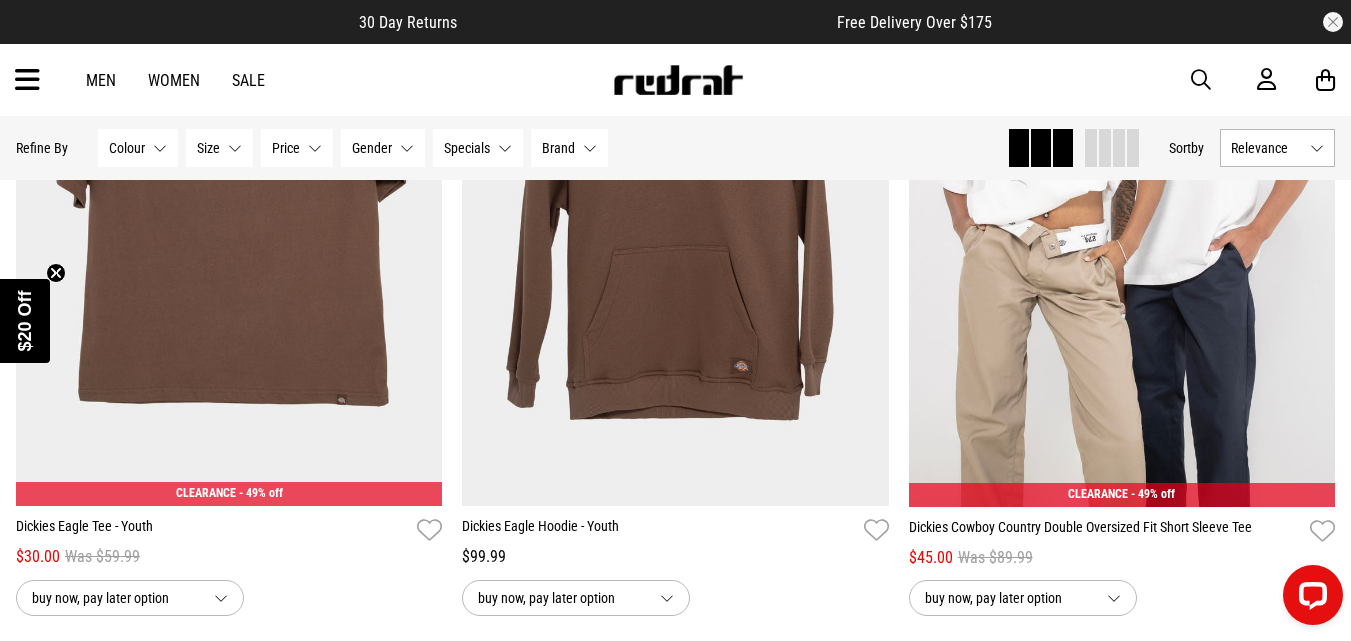 scroll, scrollTop: 9511, scrollLeft: 0, axis: vertical 